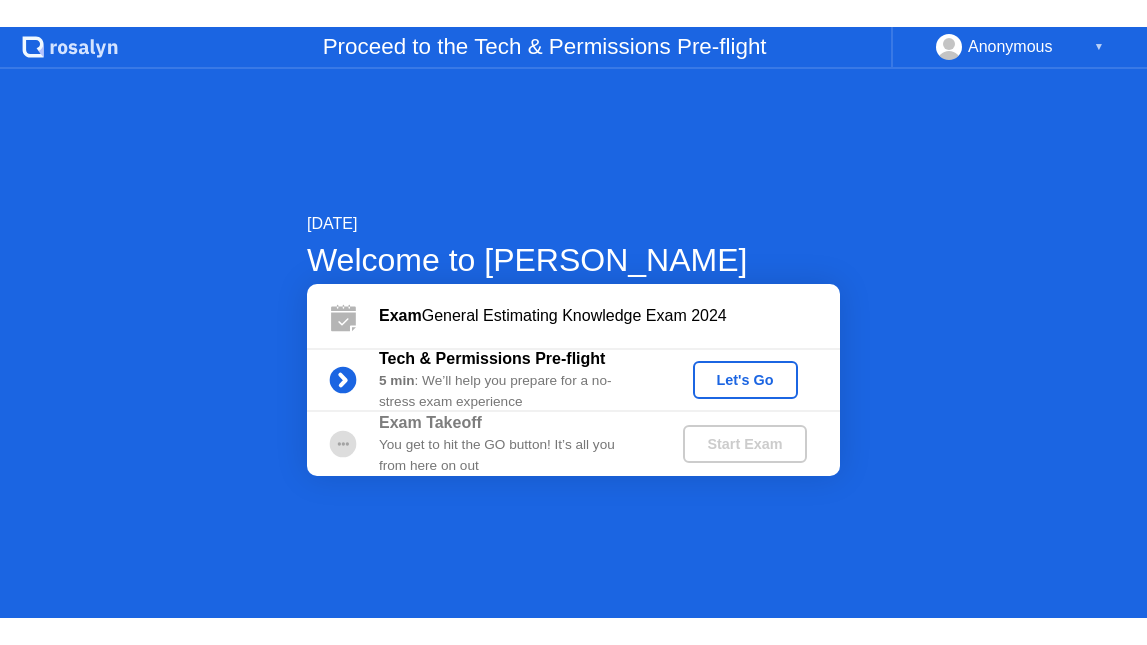 scroll, scrollTop: 0, scrollLeft: 0, axis: both 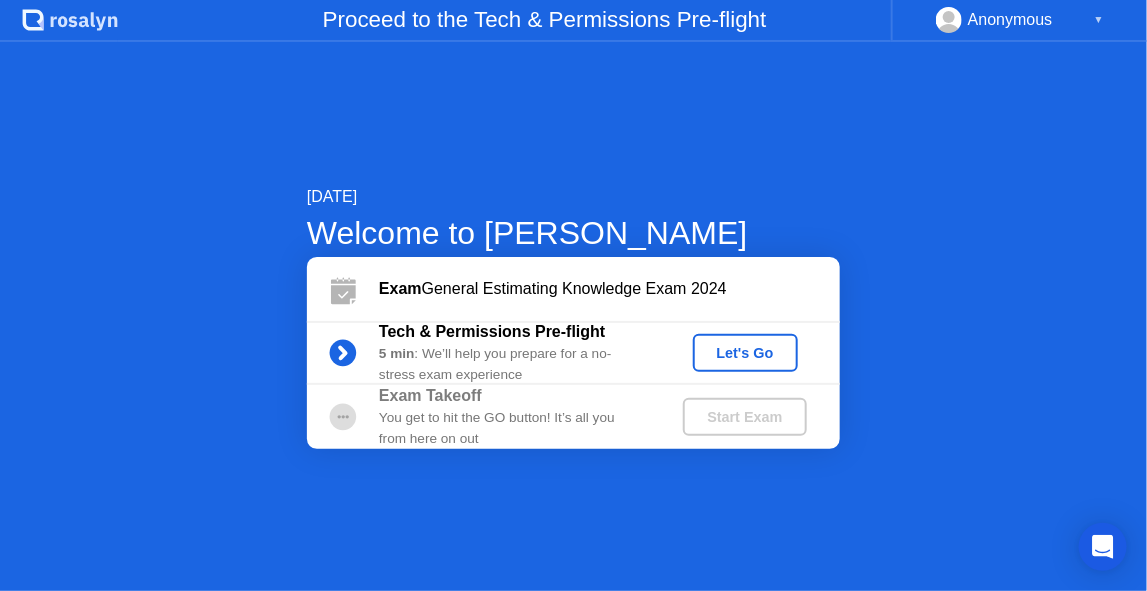 click 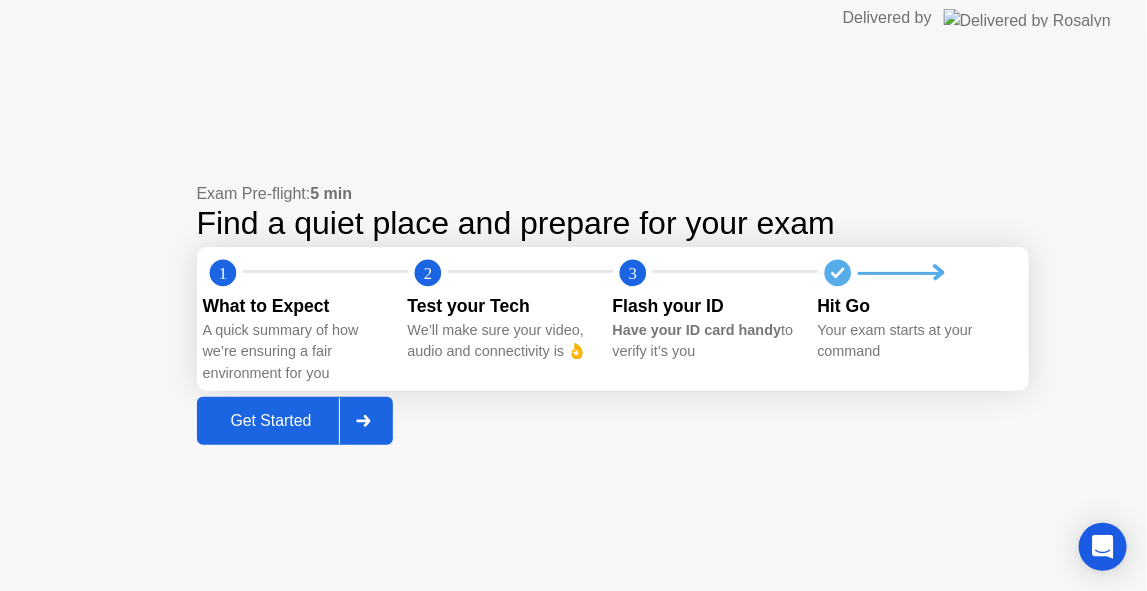 click on "Have your ID card handy  to verify it’s you" 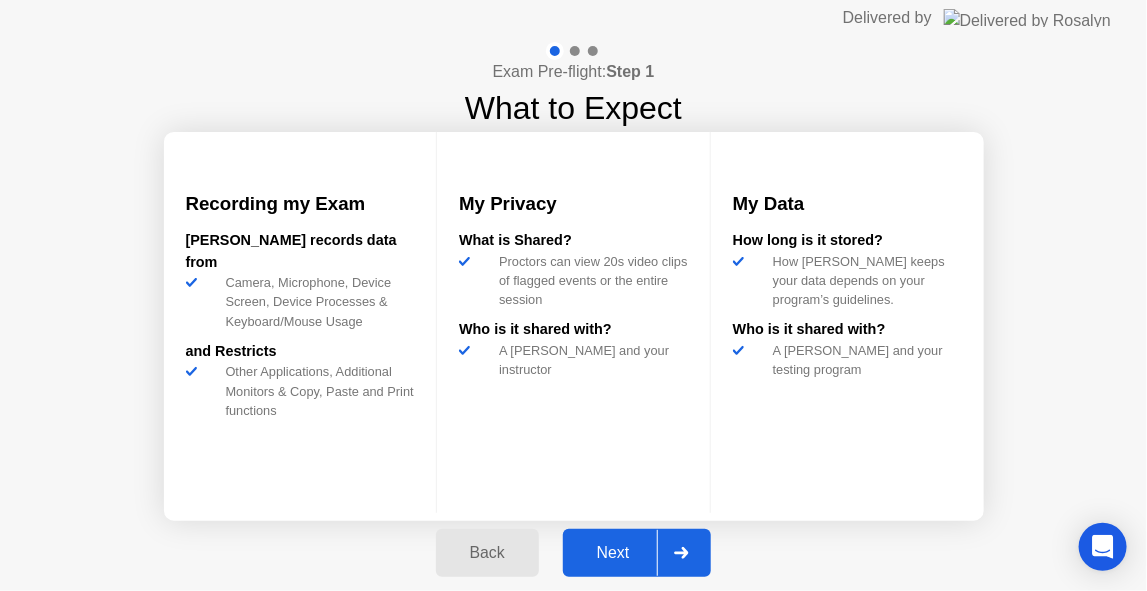 click on "Next" 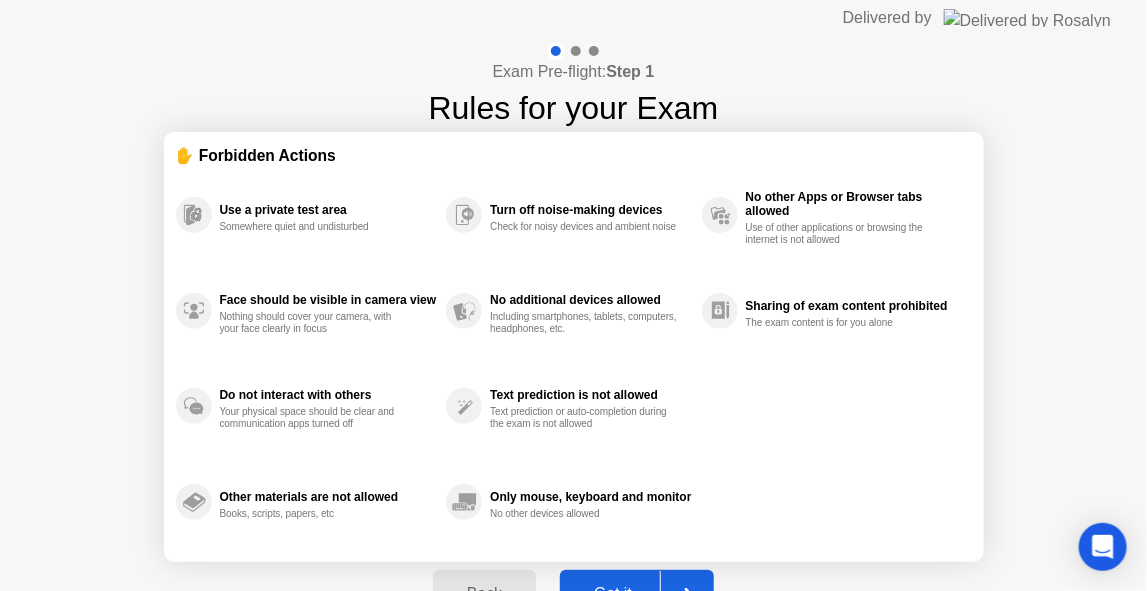 click on "Use a private test area Somewhere quiet and undisturbed Face should be visible in camera view Nothing should cover your camera, with your face clearly in focus Do not interact with others Your physical space should be clear and communication apps turned off Other materials are not allowed Books, scripts, papers, etc Turn off noise-making devices Check for noisy devices and ambient noise No additional devices allowed Including smartphones, tablets, computers, headphones, etc. Text prediction is not allowed Text prediction or auto-completion during the exam is not allowed Only mouse, keyboard and monitor No other devices allowed No other Apps or Browser tabs allowed Use of other applications or browsing the internet is not allowed Sharing of exam content prohibited The exam content is for you alone" 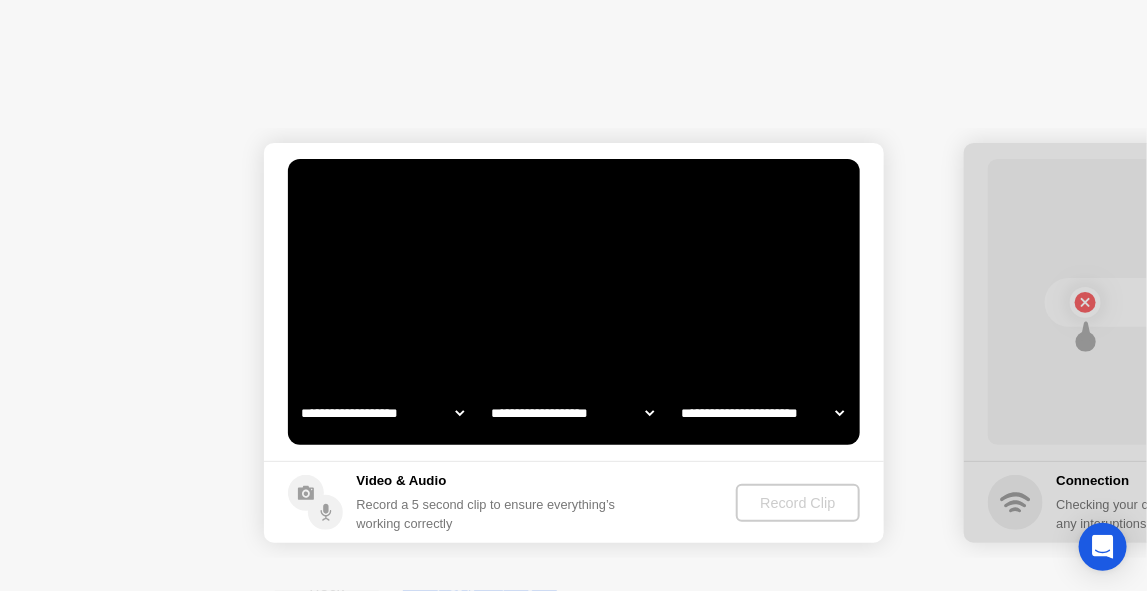 select on "**********" 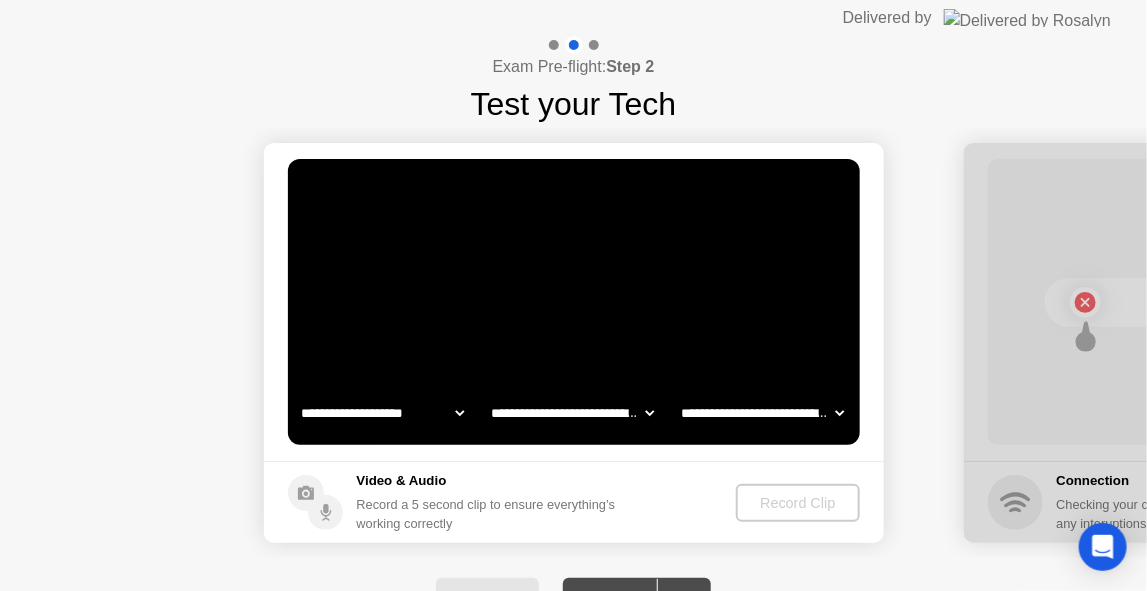 click on "Exam Pre-flight:  Step 2 Test your Tech" 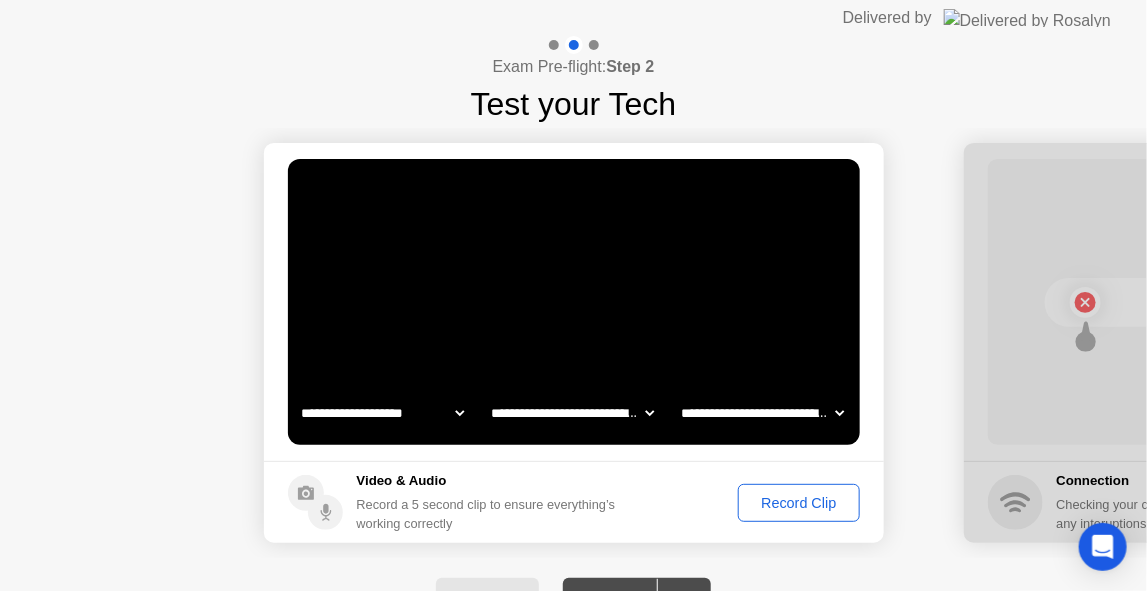 click on "**********" 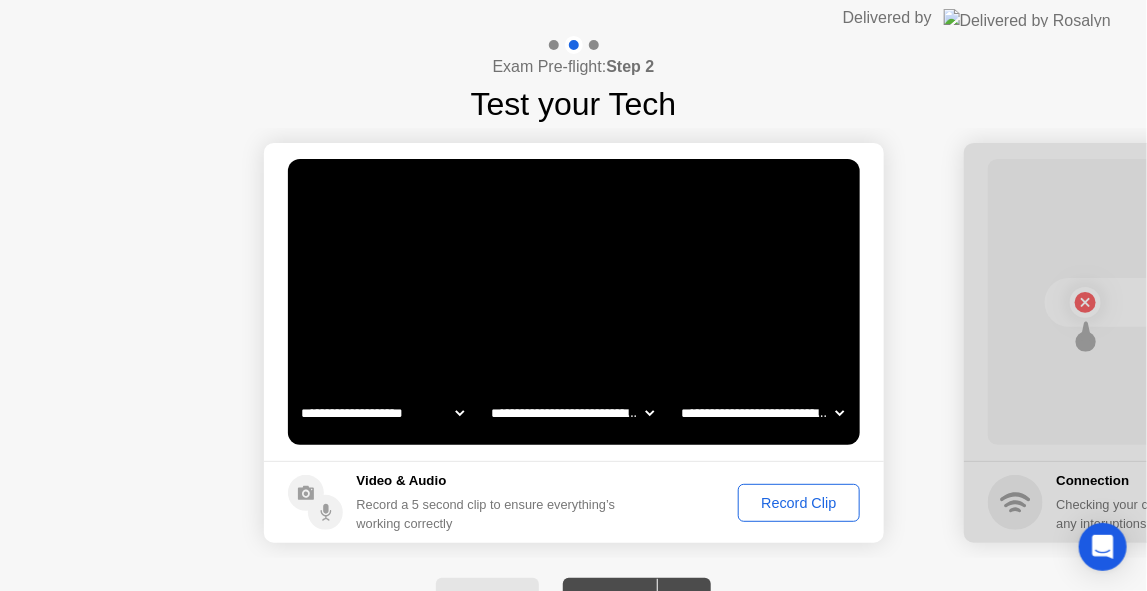 click on "Video & Audio Record a 5 second clip to ensure everything’s working correctly" 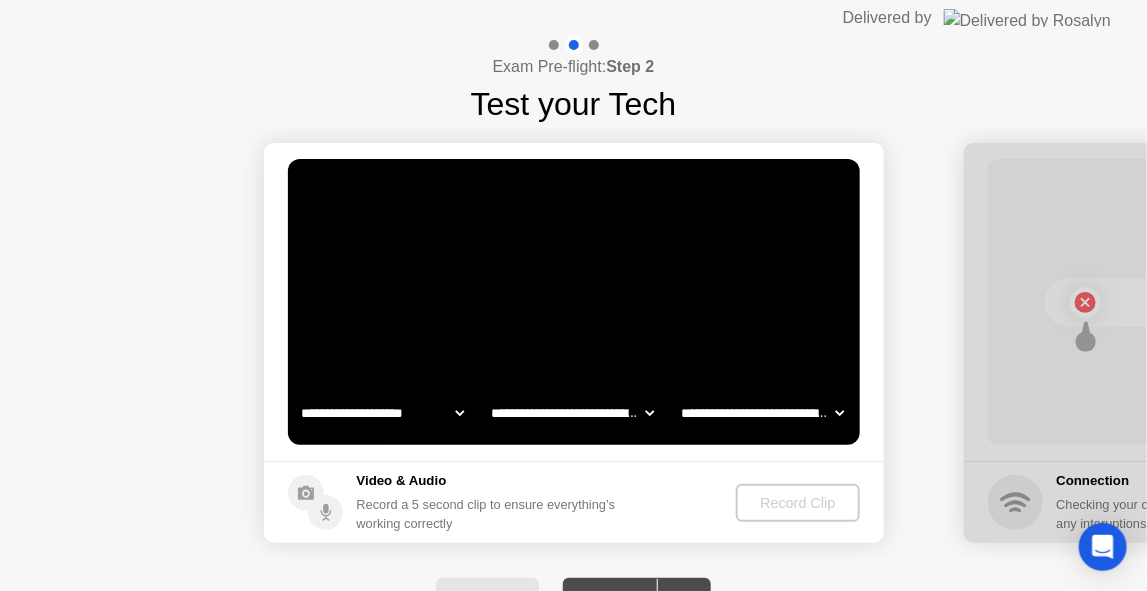 click on "**********" 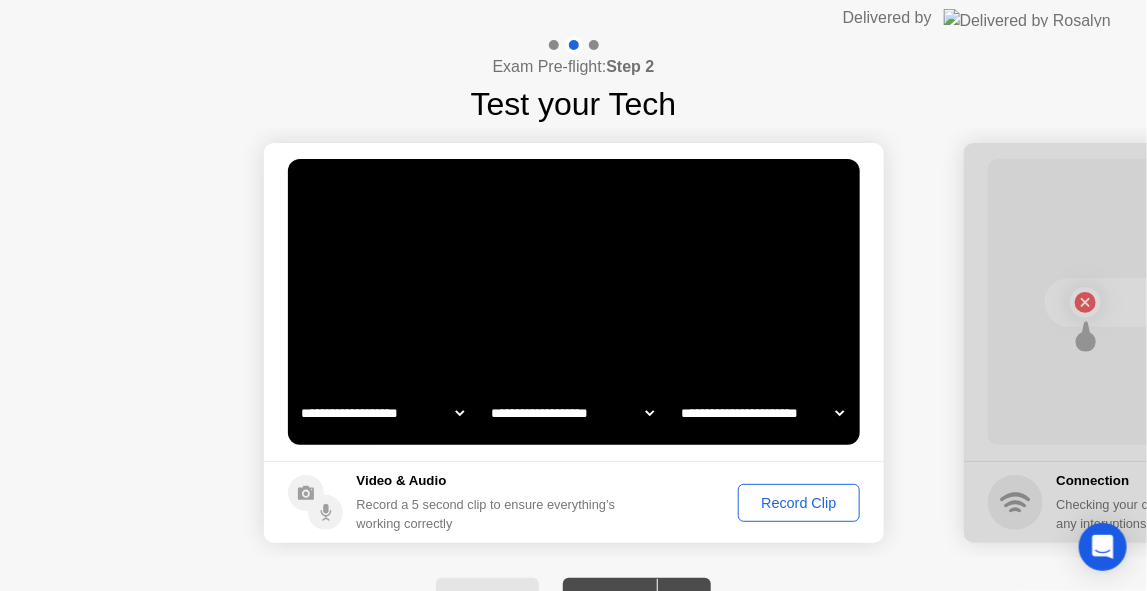 click on "**********" 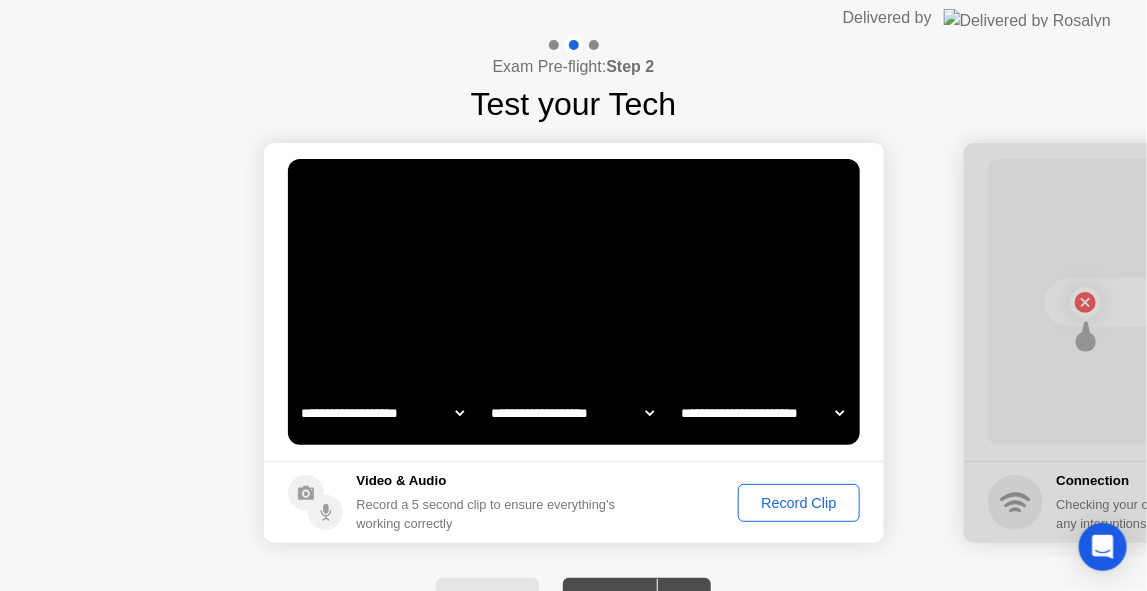 select on "**********" 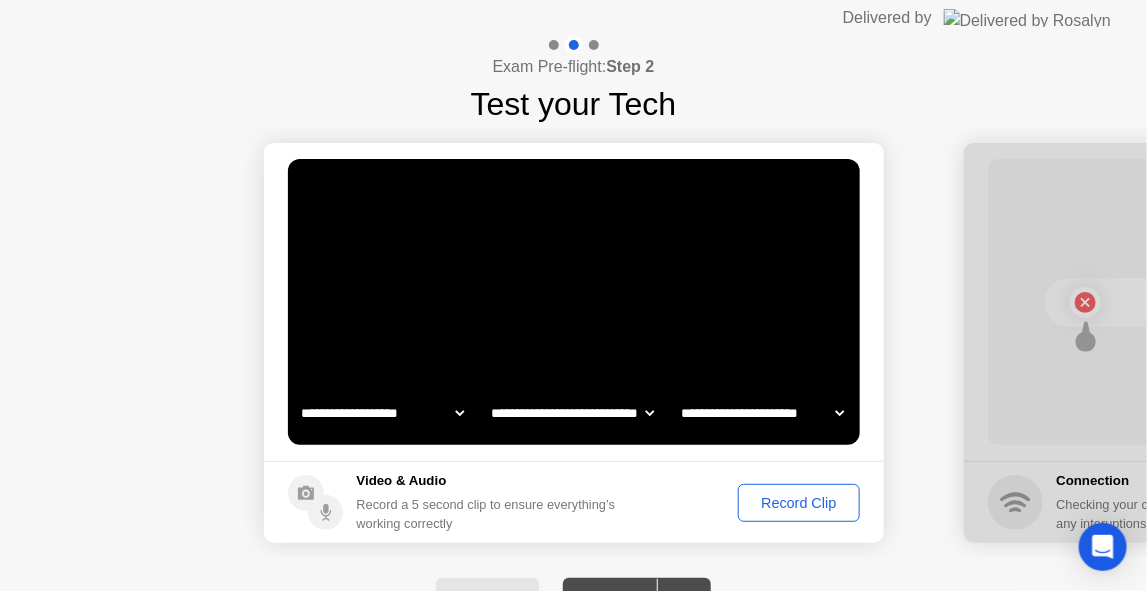 click on "**********" 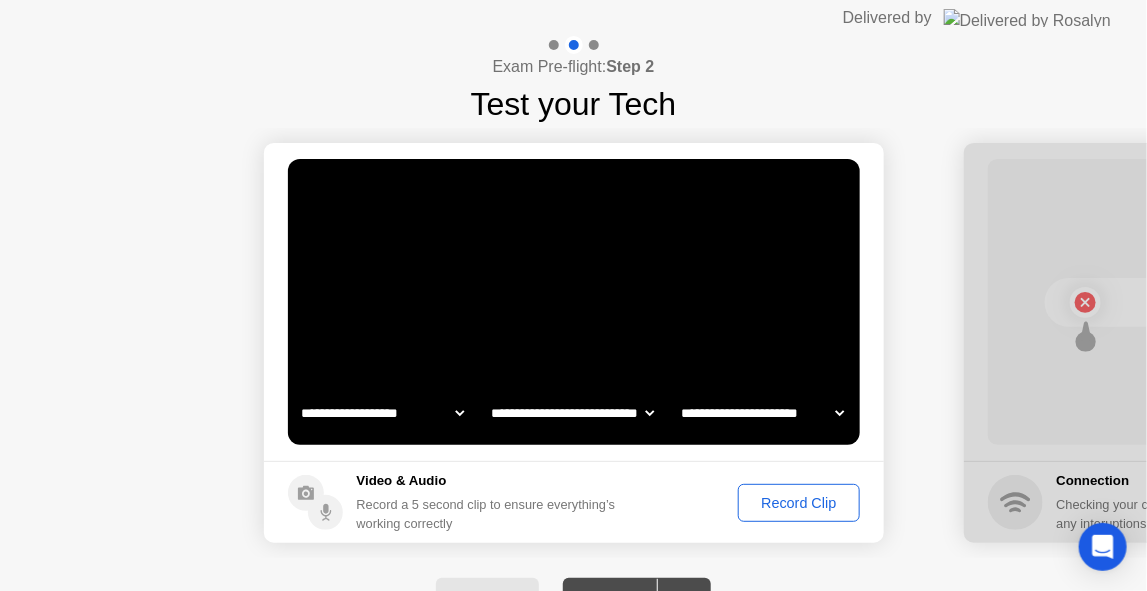 select on "**********" 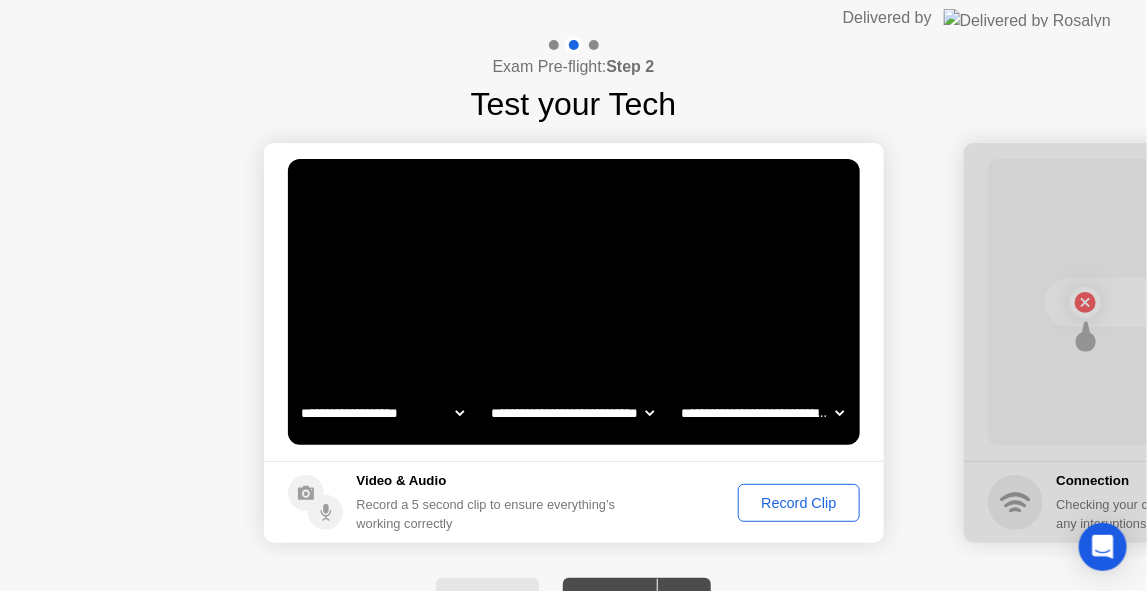 click on "**********" 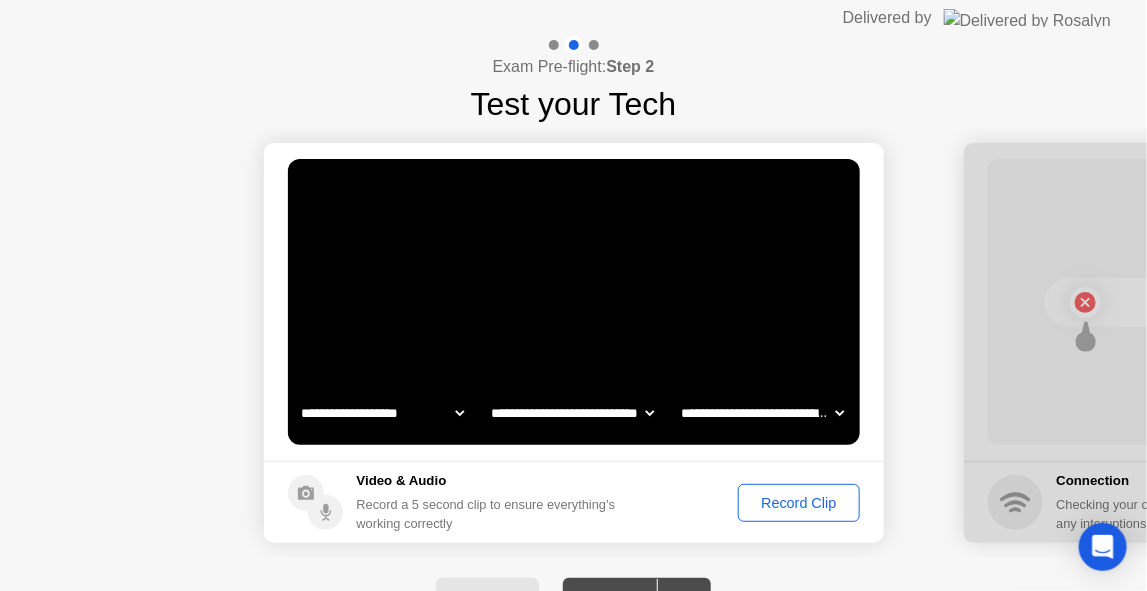 click 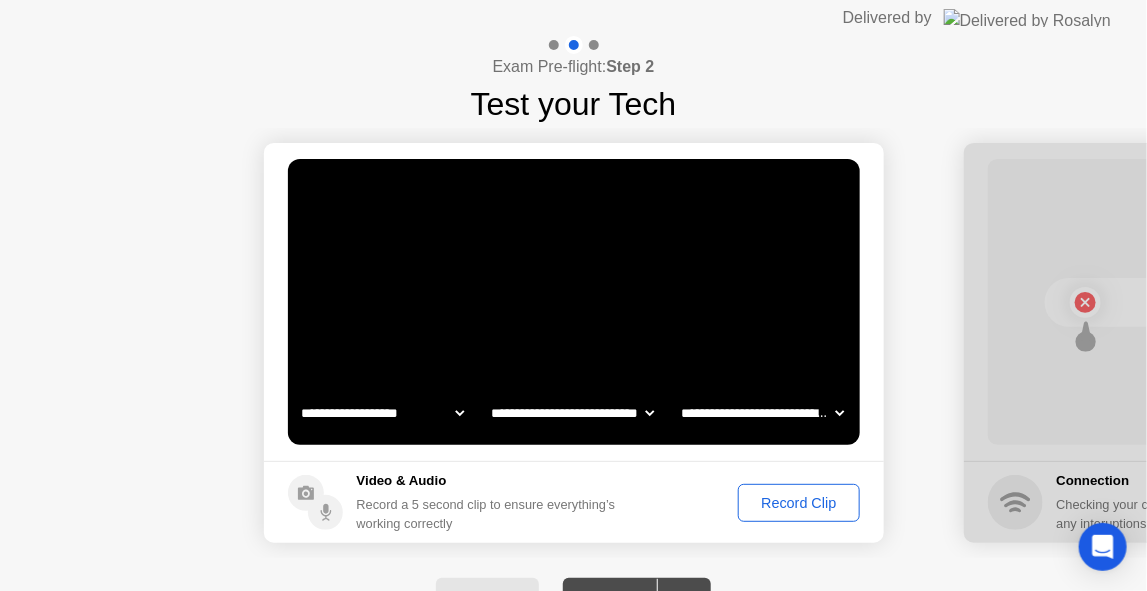 click on "Record Clip" 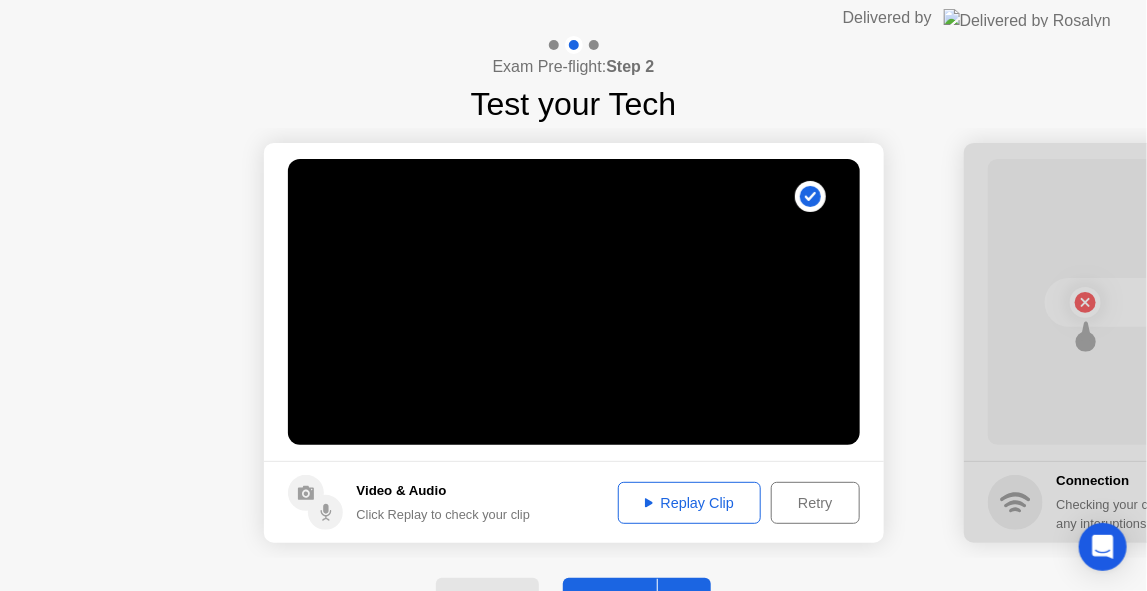 click on "Replay Clip" 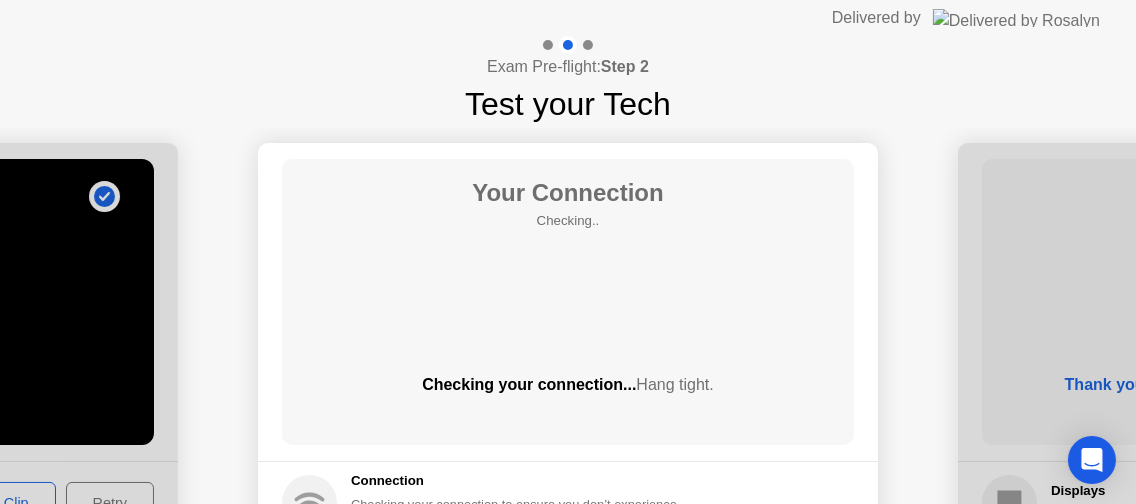 drag, startPoint x: 788, startPoint y: 238, endPoint x: 779, endPoint y: 320, distance: 82.492424 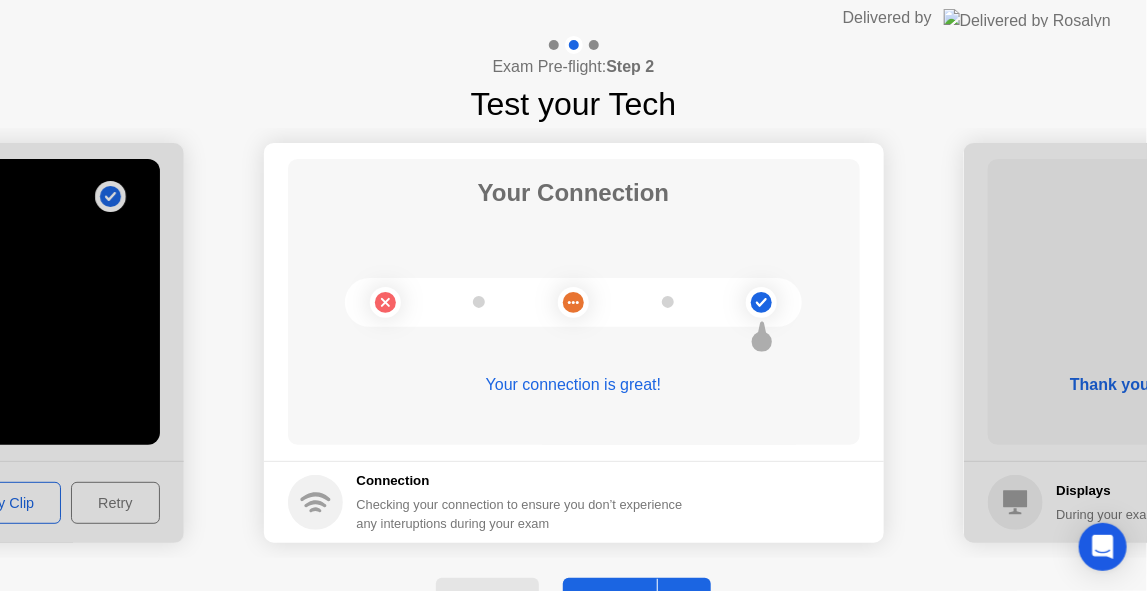 click 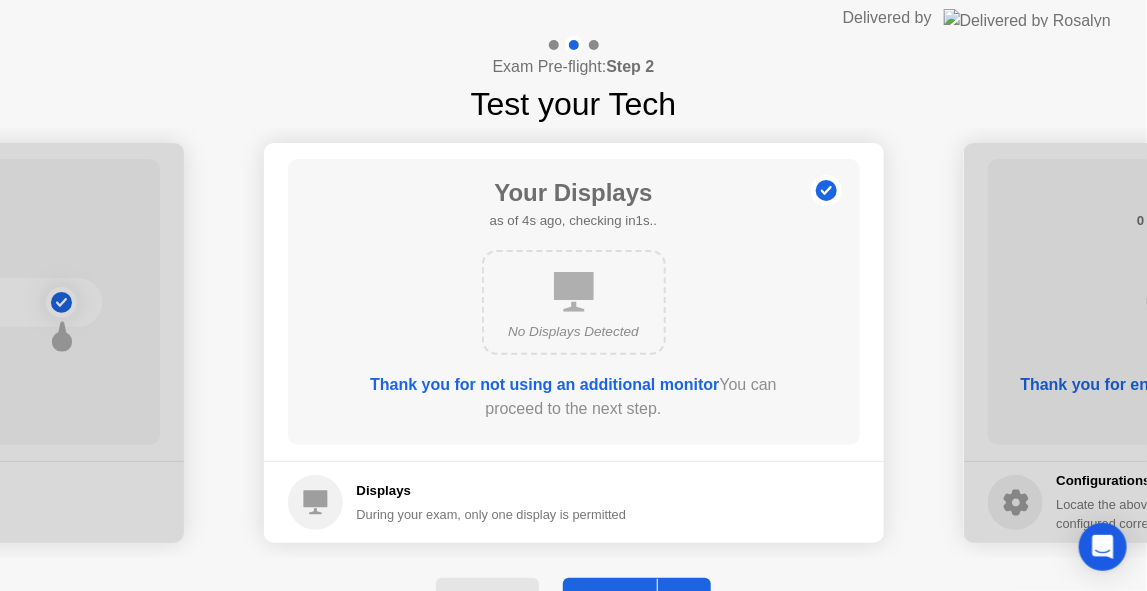 click on "Next" 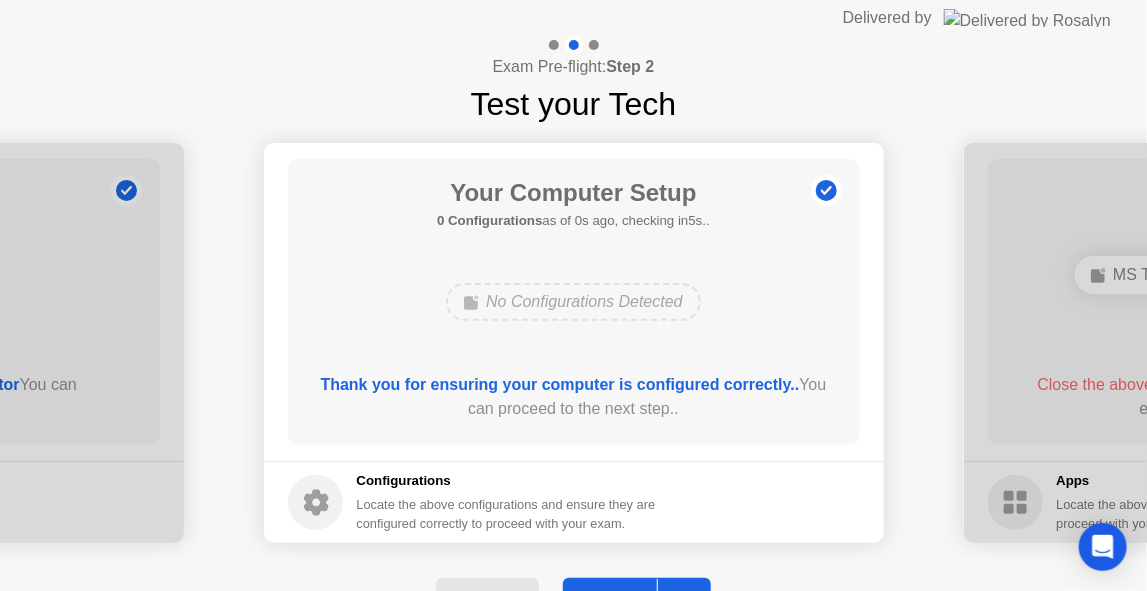 click on "Next" 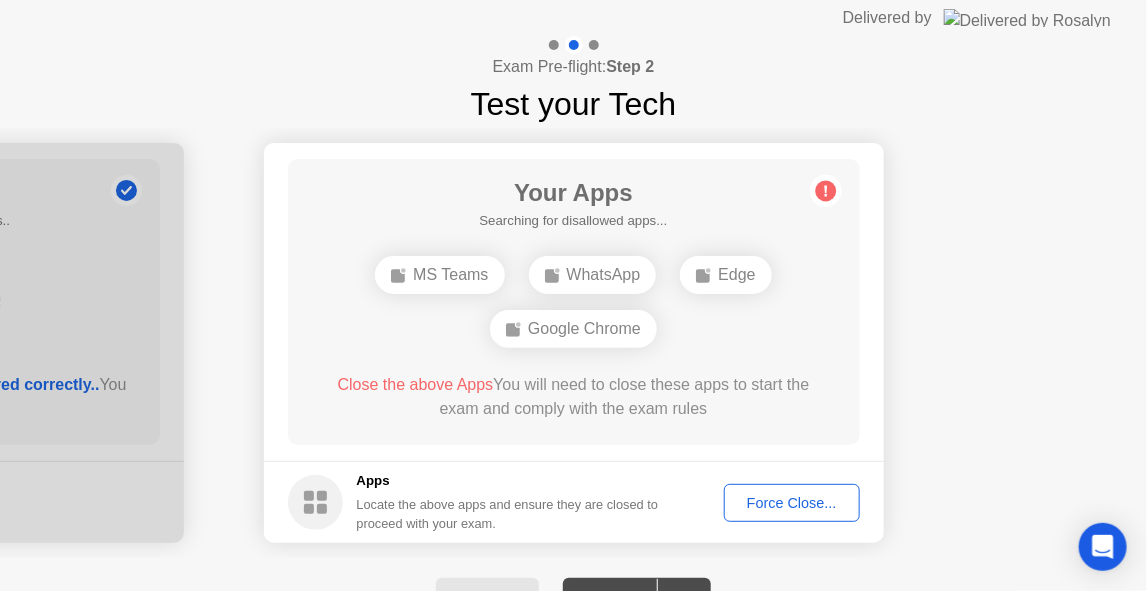 click on "Force Close..." 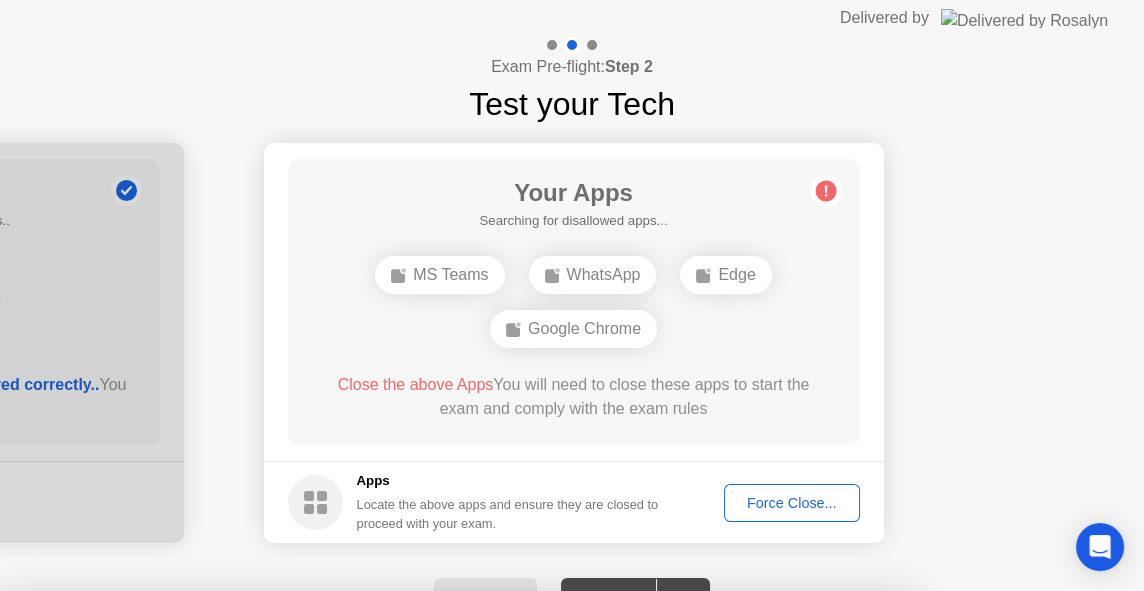 click on "Cancel" at bounding box center (387, 921) 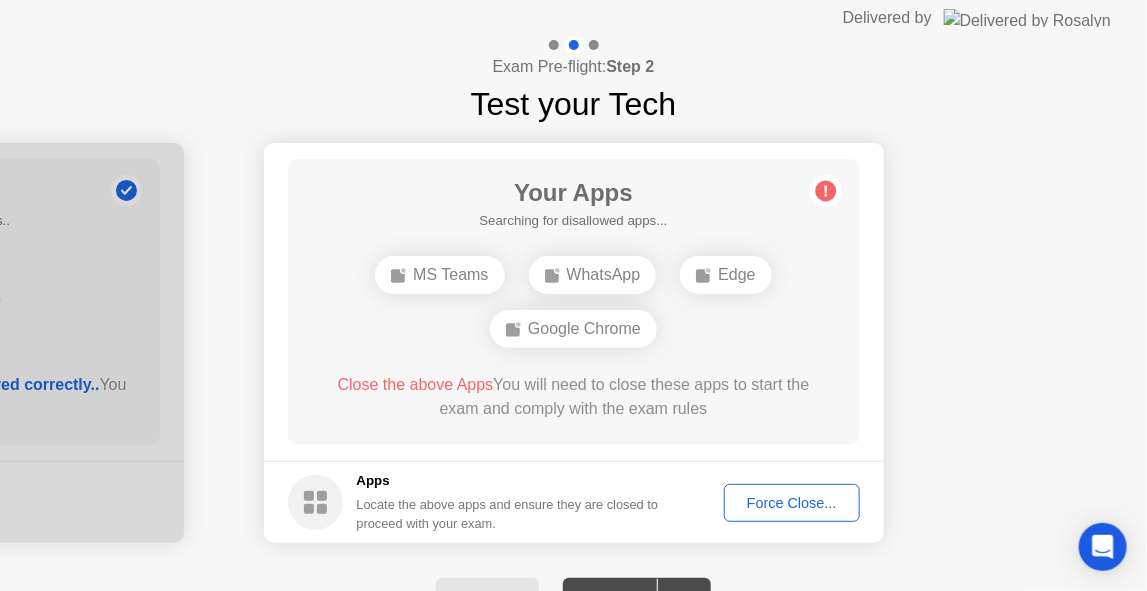 click on "Force Close..." 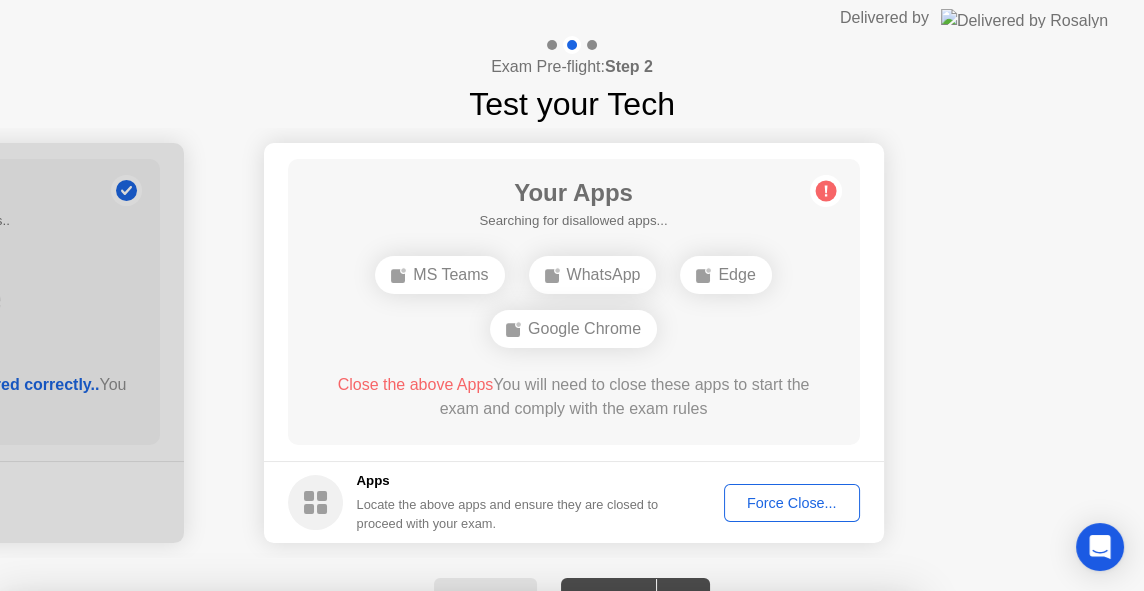 click on "Confirm" at bounding box center (525, 921) 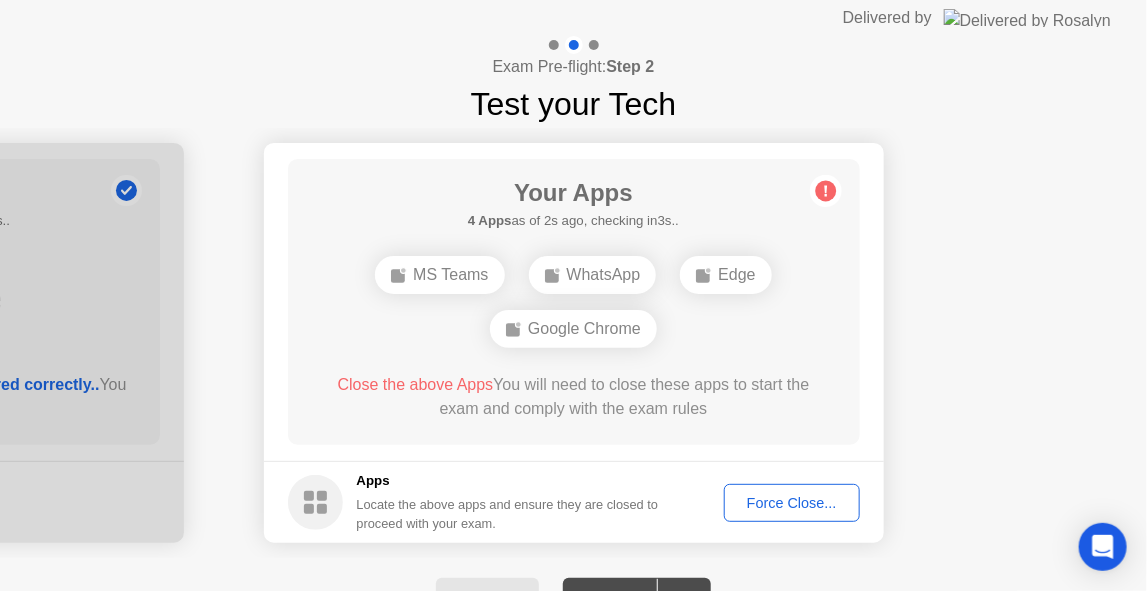 click on "Force Close..." 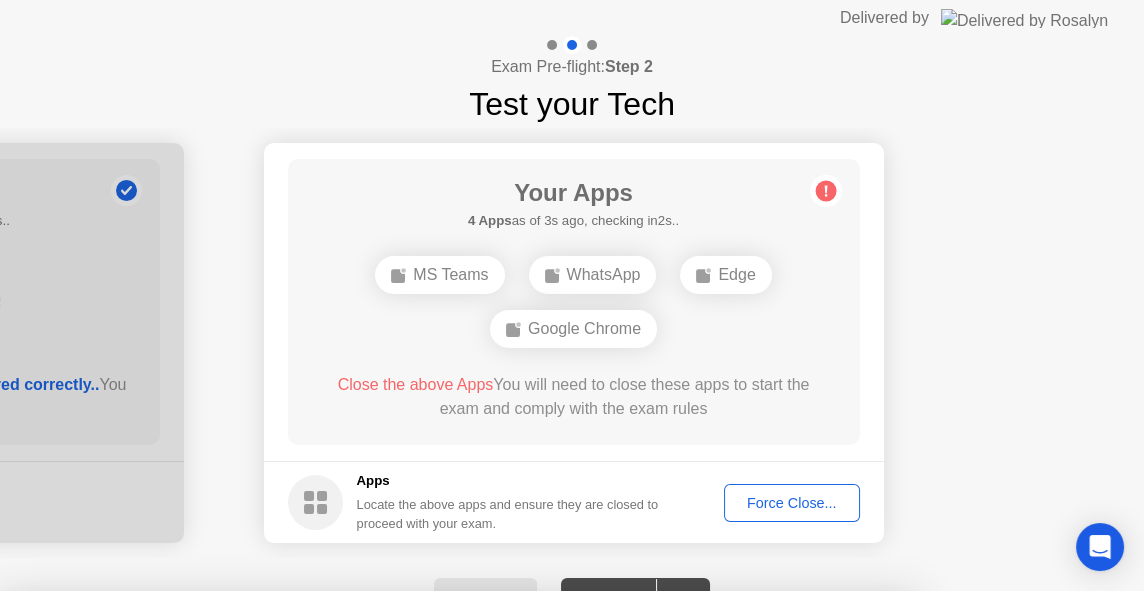 click on "Confirm" at bounding box center (525, 921) 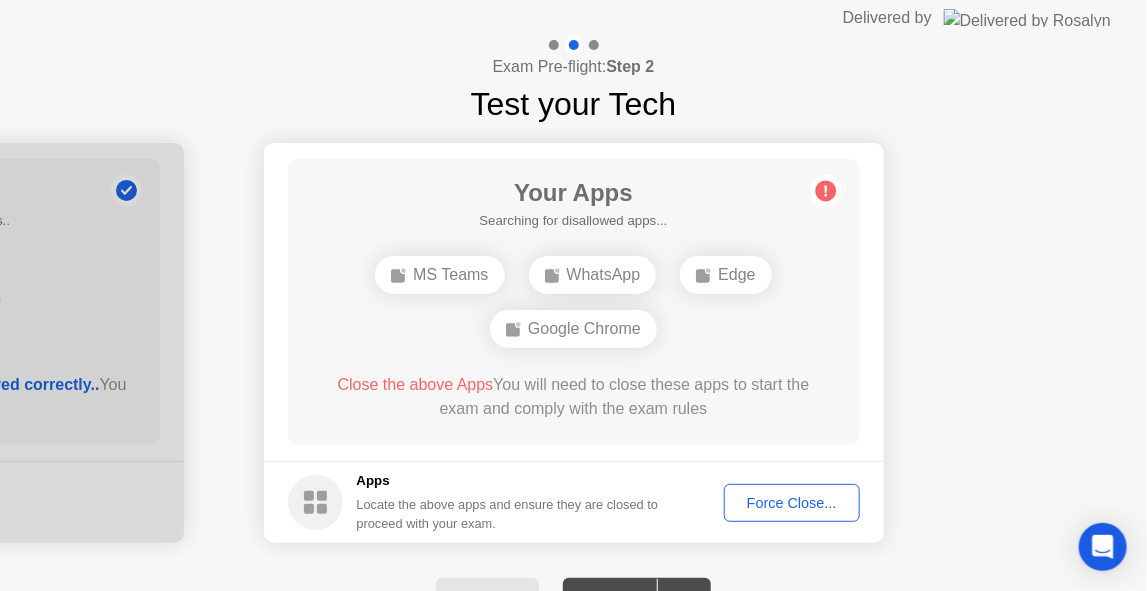 click on "Close the above Apps  You will need to close these apps to start the exam and comply with the exam rules" 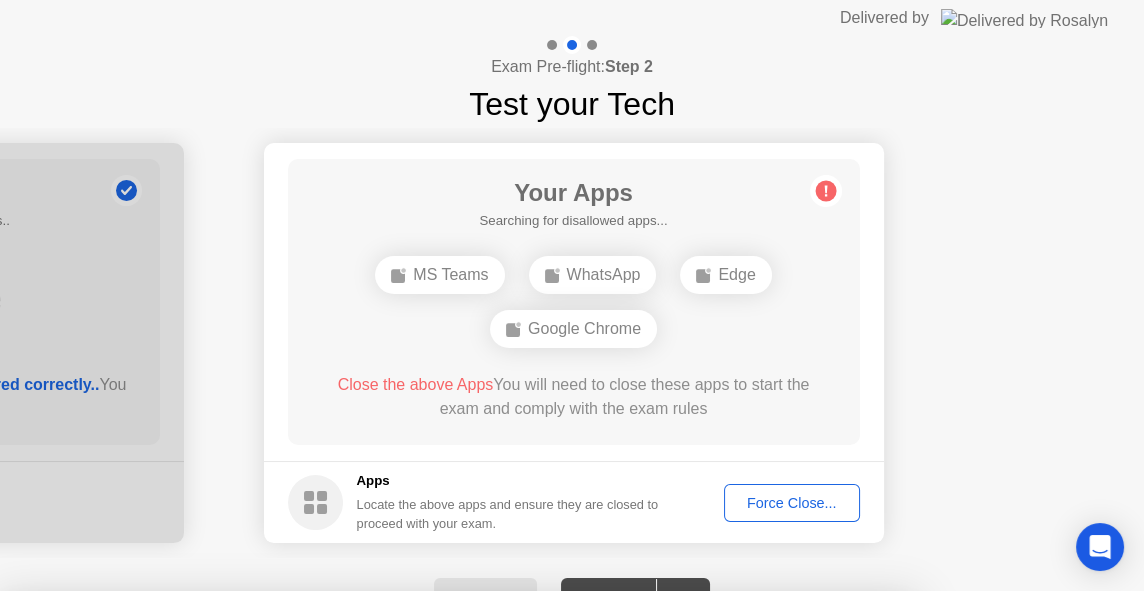 click at bounding box center [572, 591] 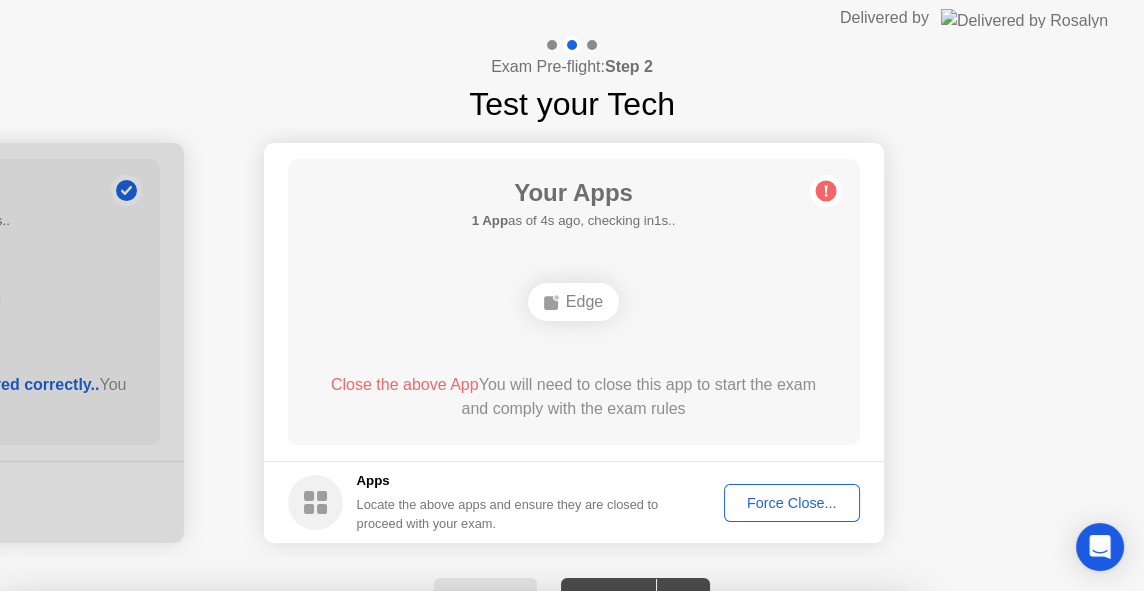 drag, startPoint x: 550, startPoint y: 239, endPoint x: 695, endPoint y: 238, distance: 145.00345 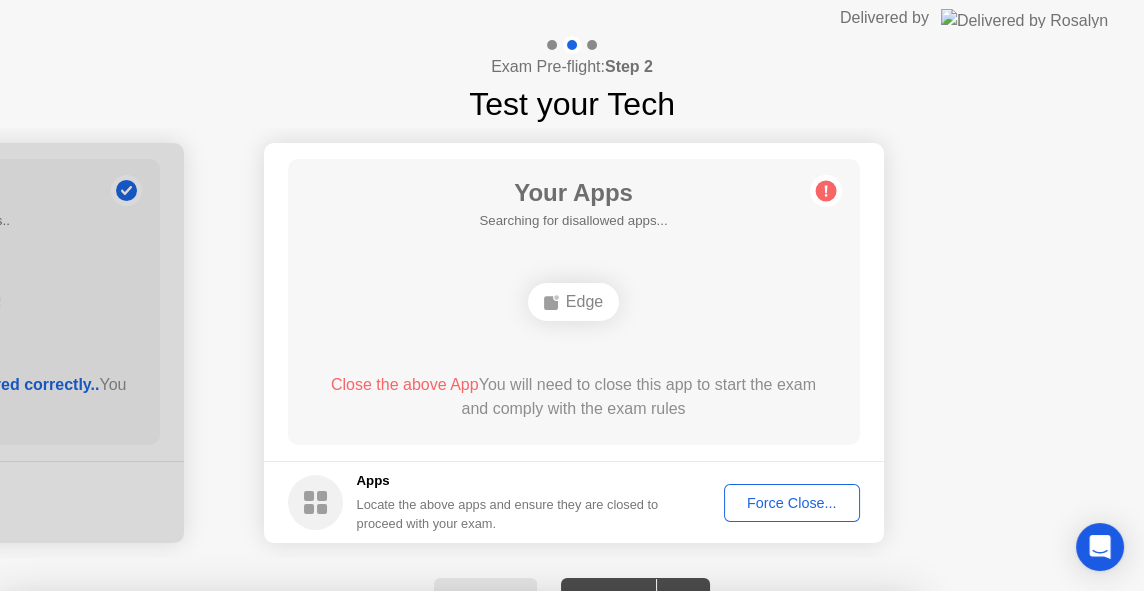 click on "WhatsApp" at bounding box center (477, 762) 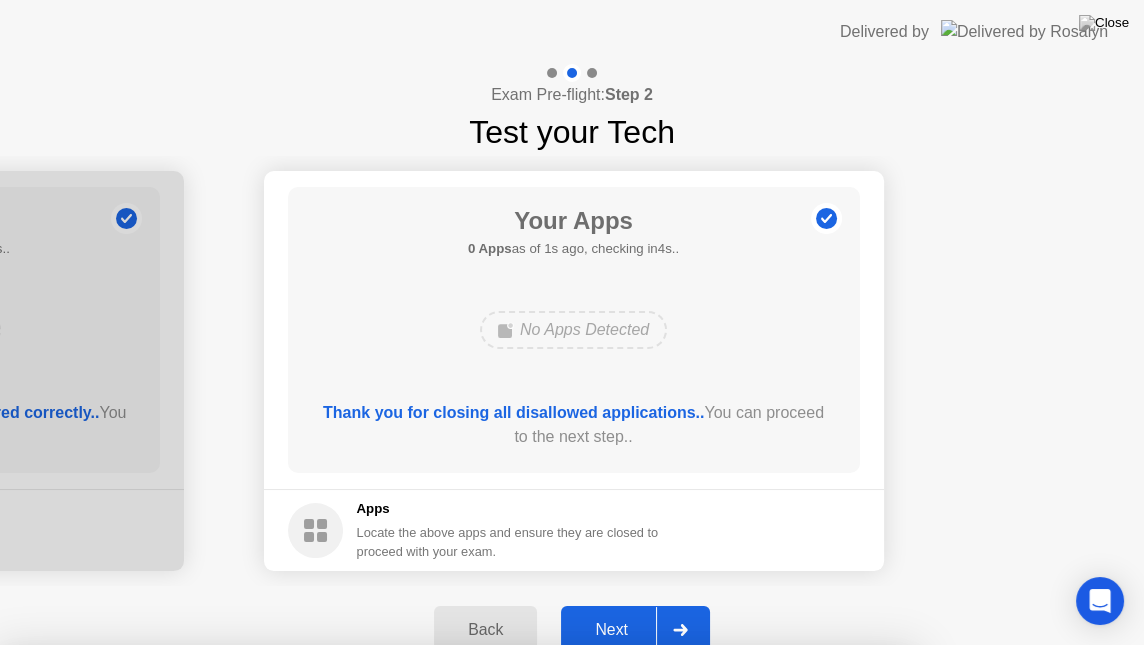click on "Close" at bounding box center [376, 937] 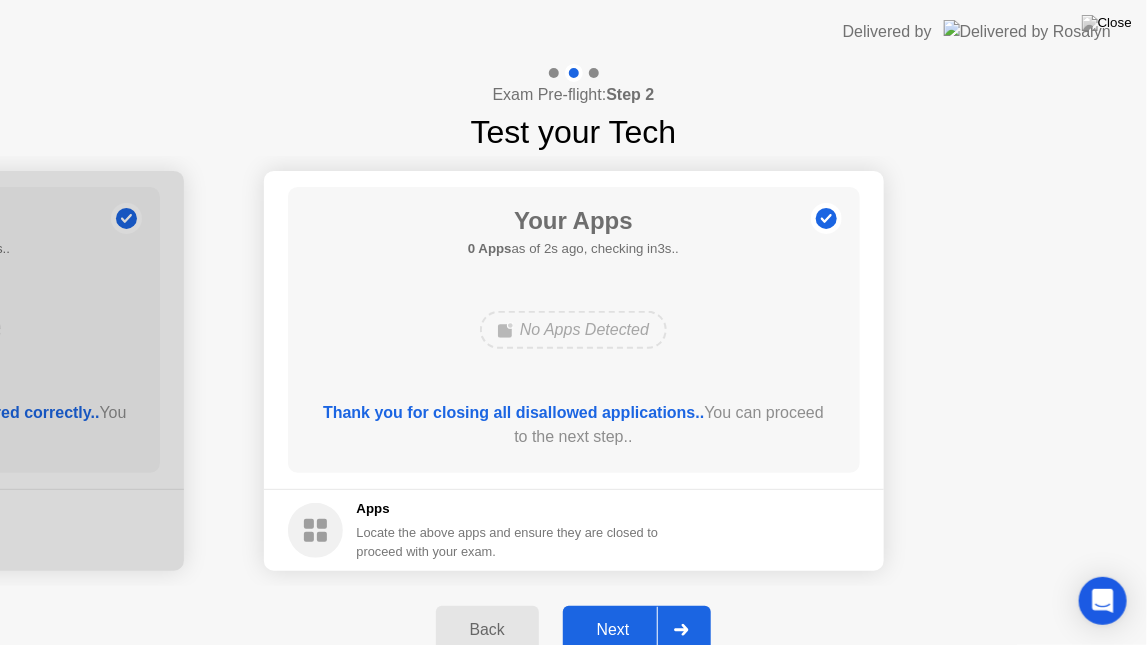 click on "No Apps Detected" 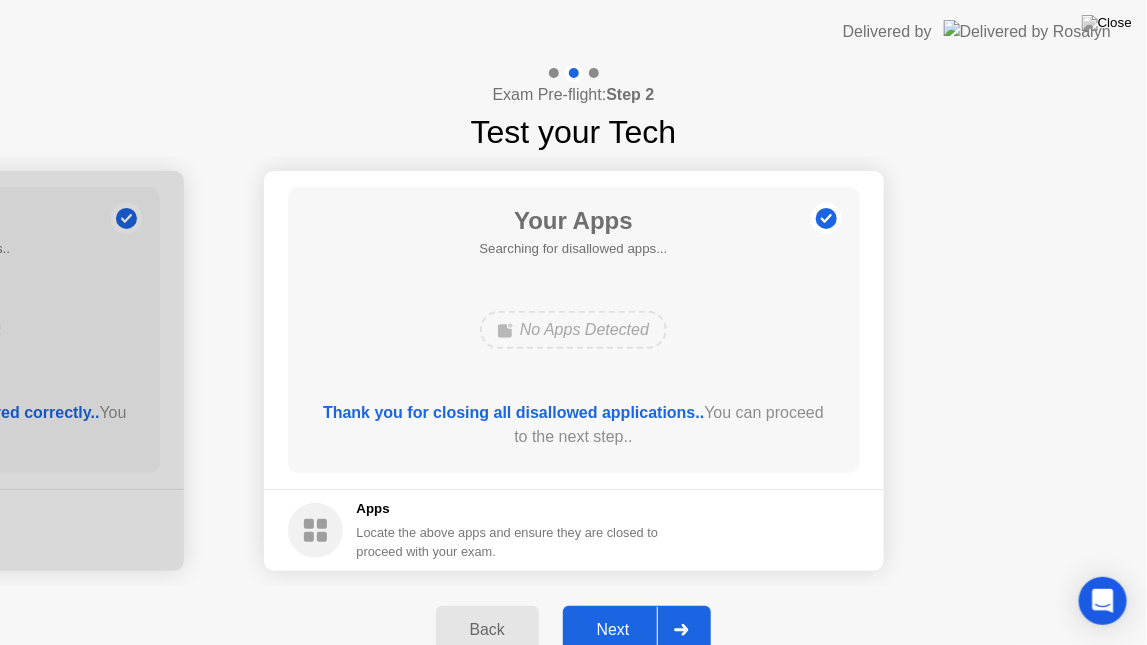 click on "Next" 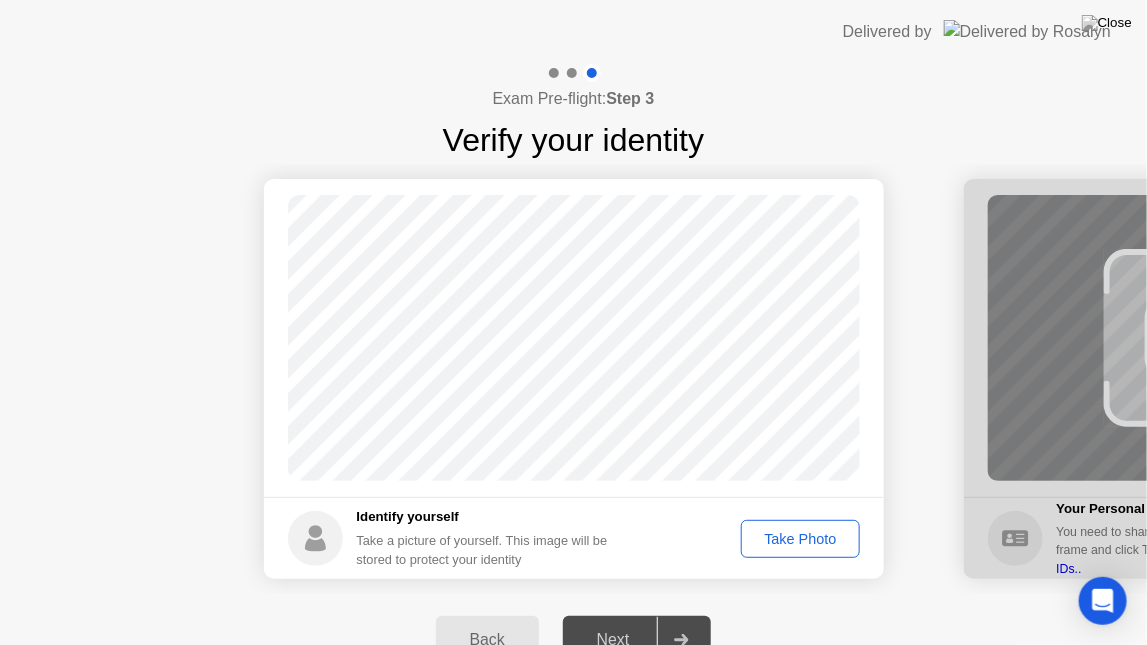 click on "Take Photo" 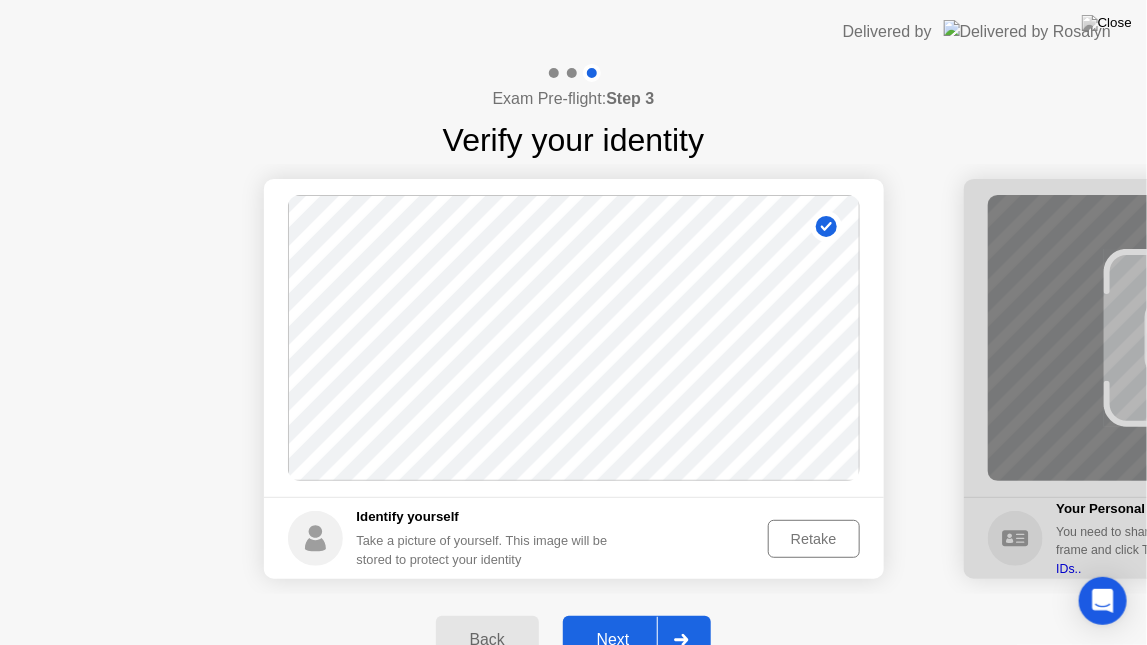 click on "Next" 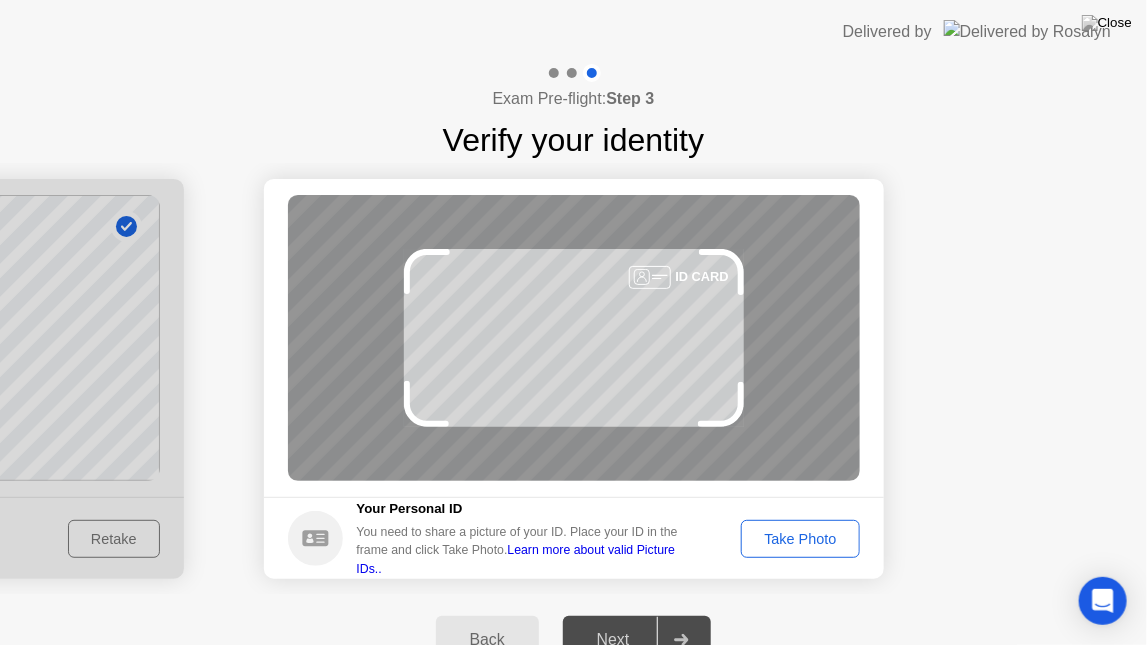 click on "Learn more about valid Picture IDs.." 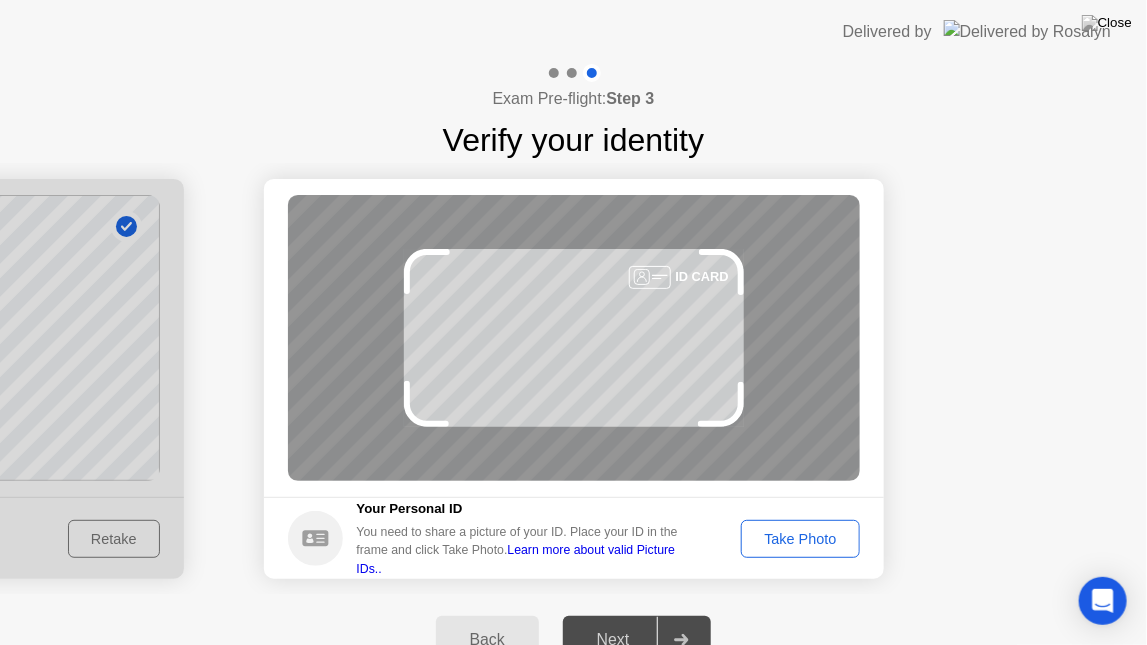click on "Take Photo" 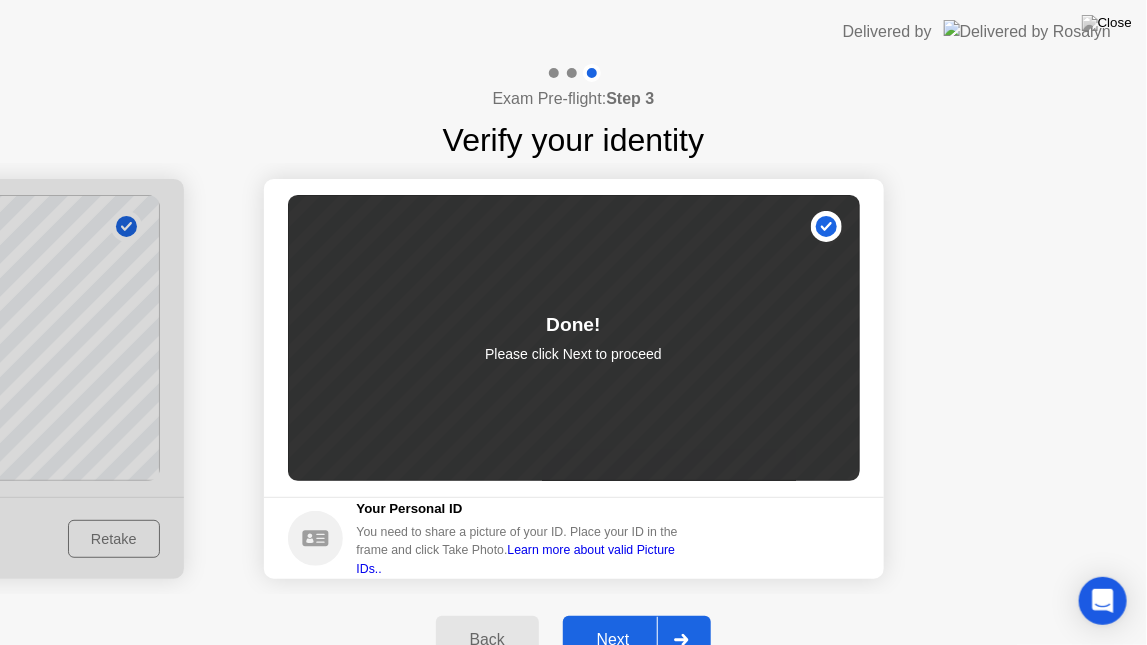click on "Next" 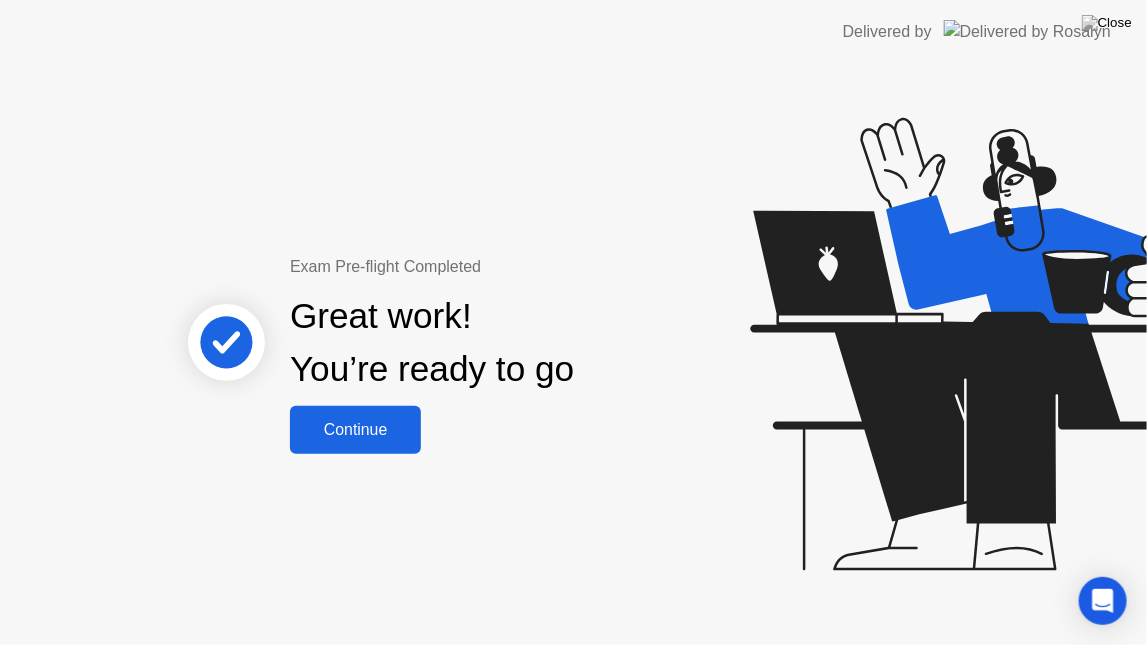 click on "Continue" 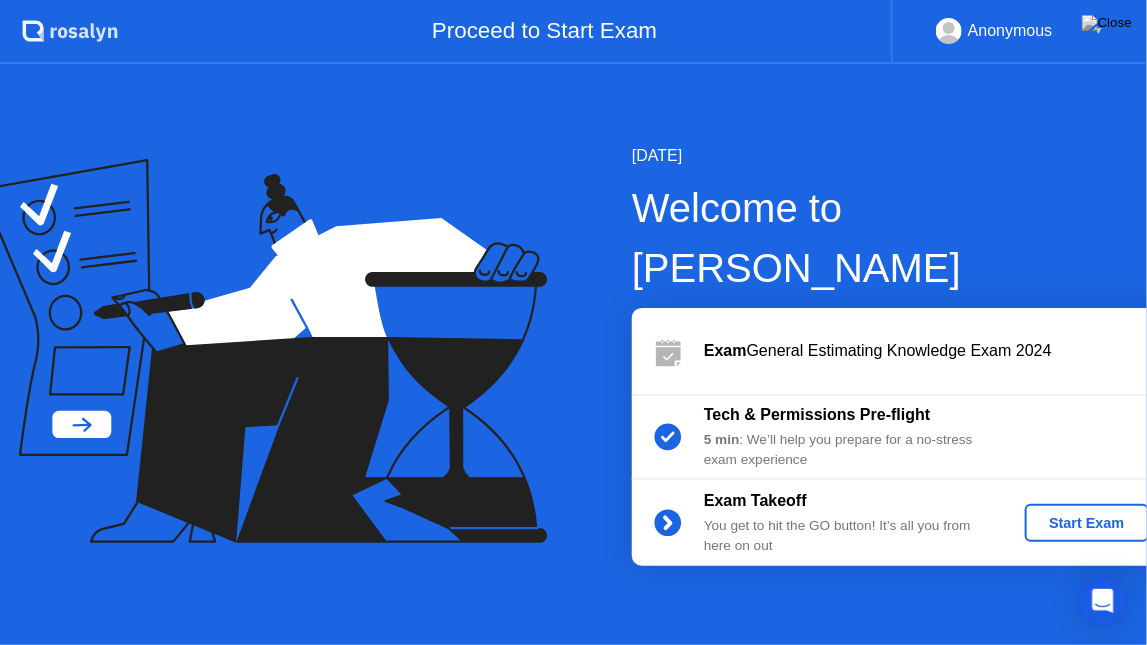 click on "Start Exam" 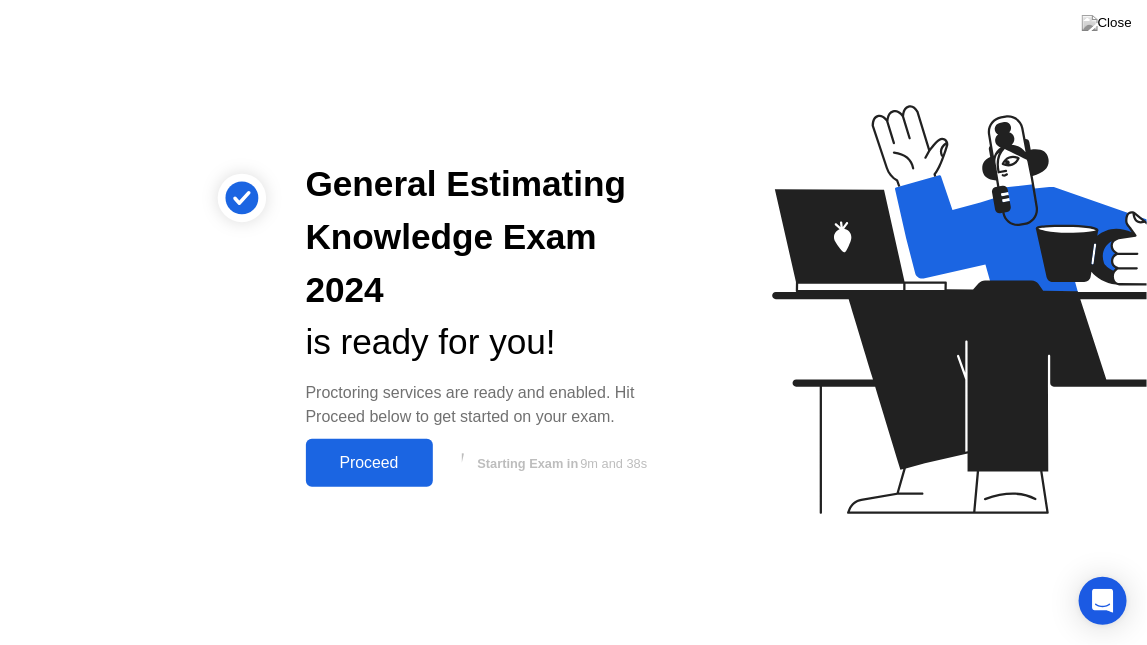 click on "Proceed" 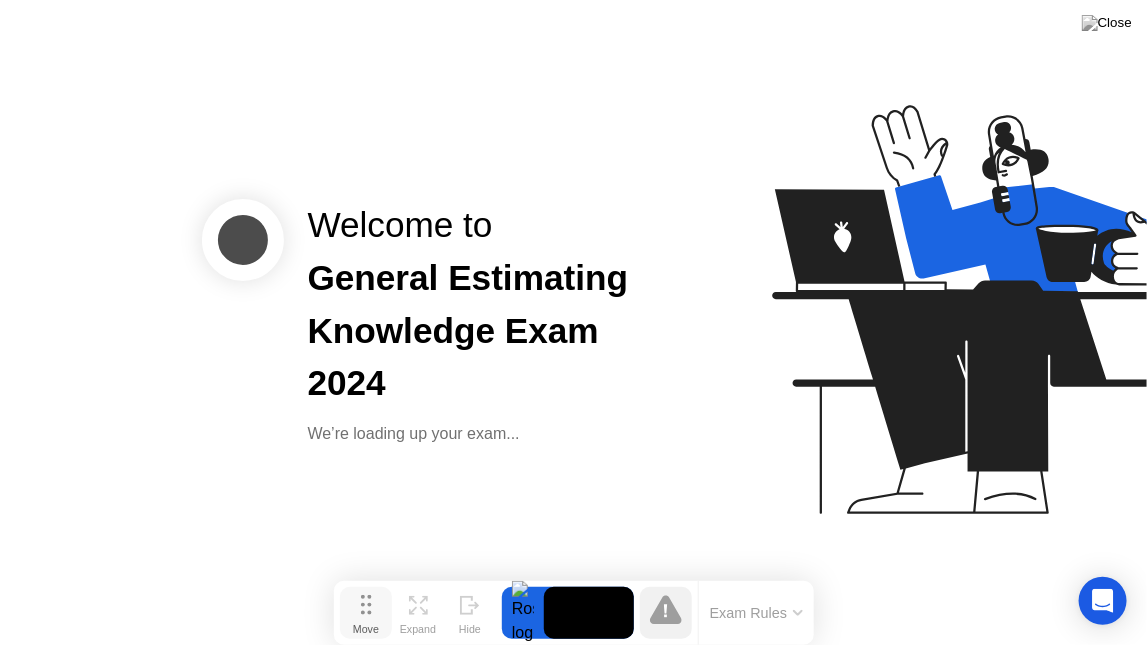 click 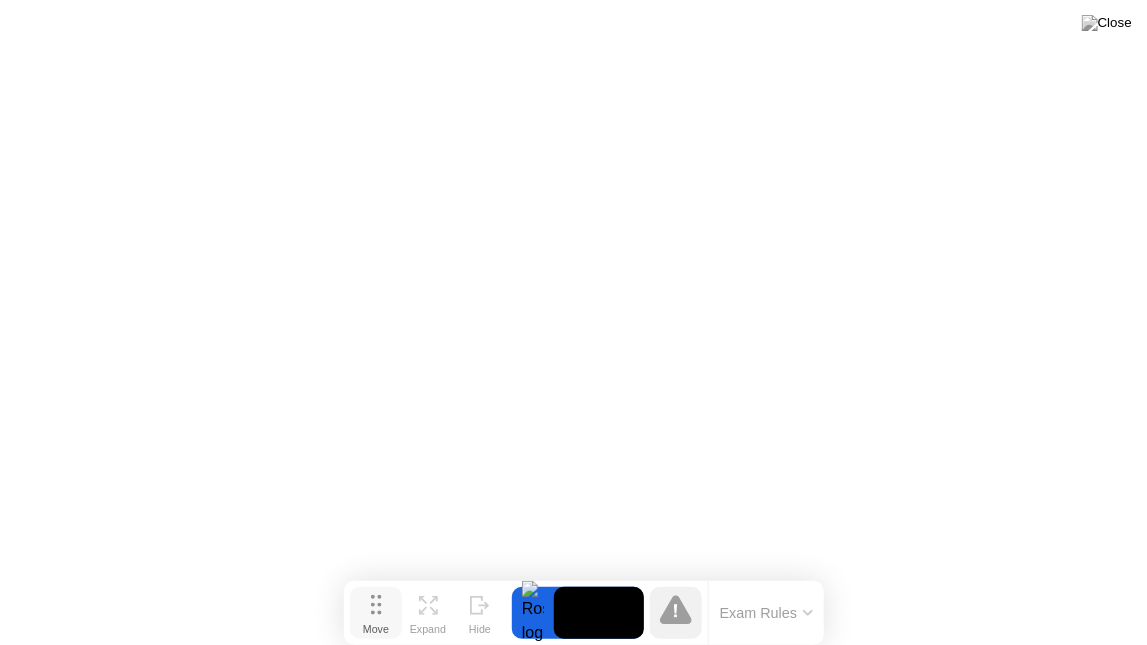 drag, startPoint x: 370, startPoint y: 619, endPoint x: 381, endPoint y: 633, distance: 17.804493 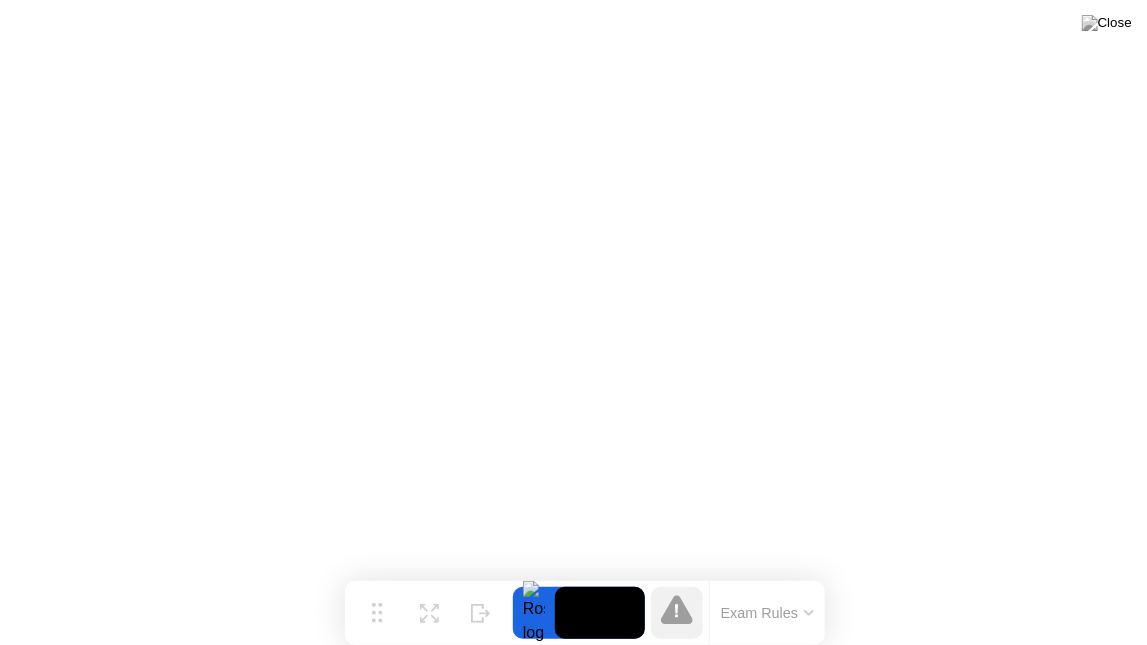 click 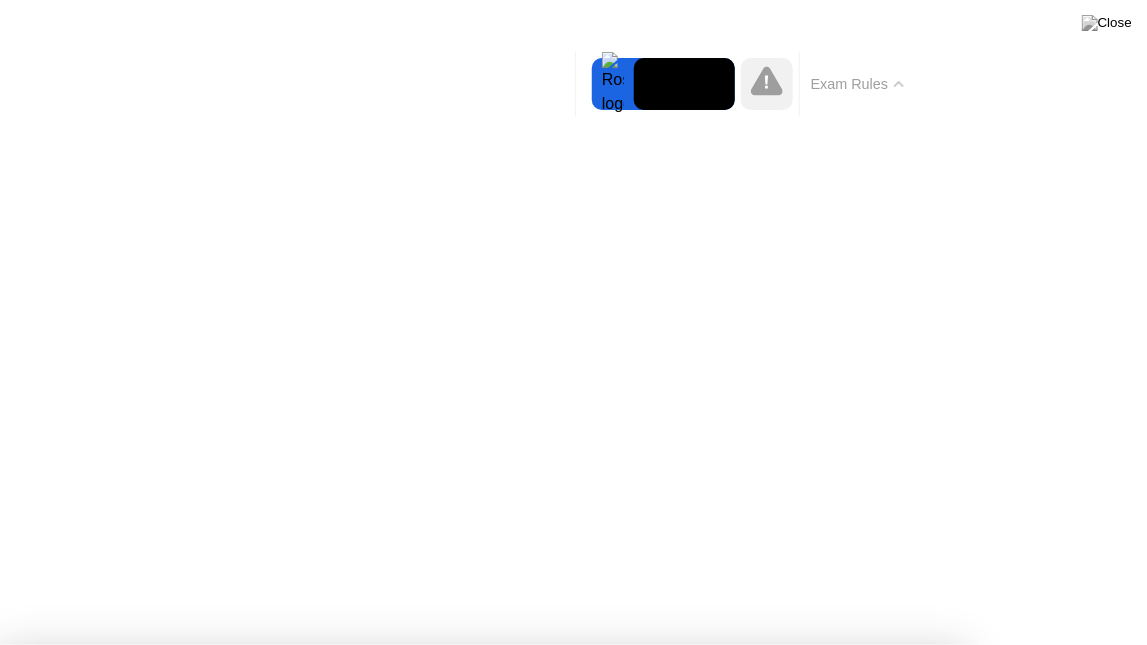 click on "Exam Rules" 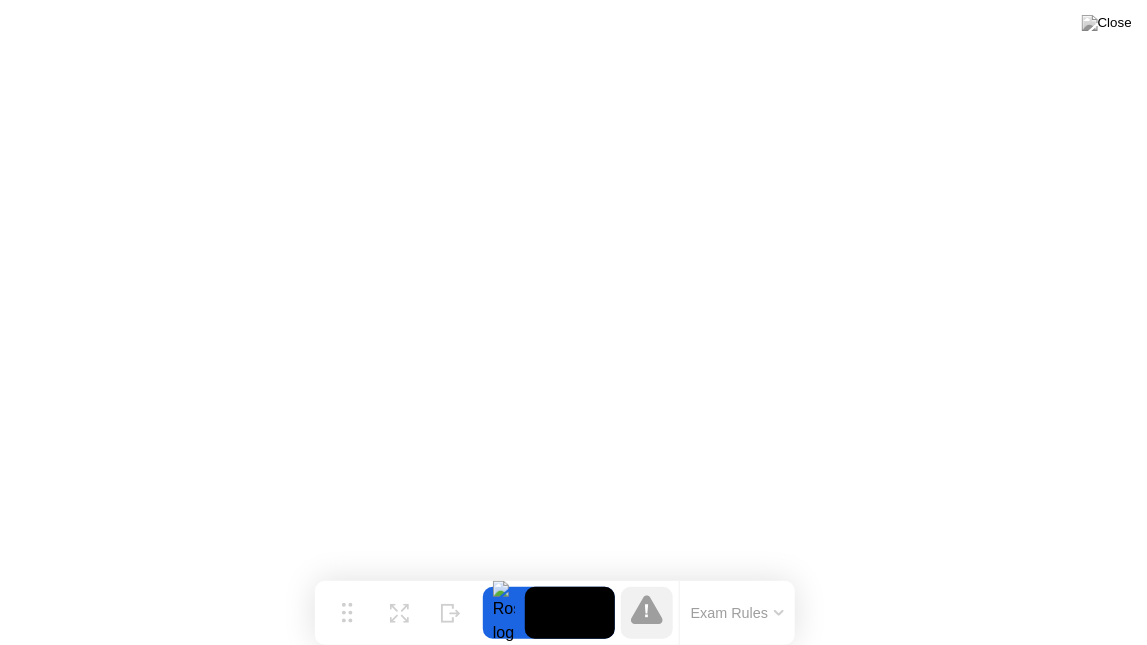drag, startPoint x: 379, startPoint y: 609, endPoint x: 337, endPoint y: 640, distance: 52.201534 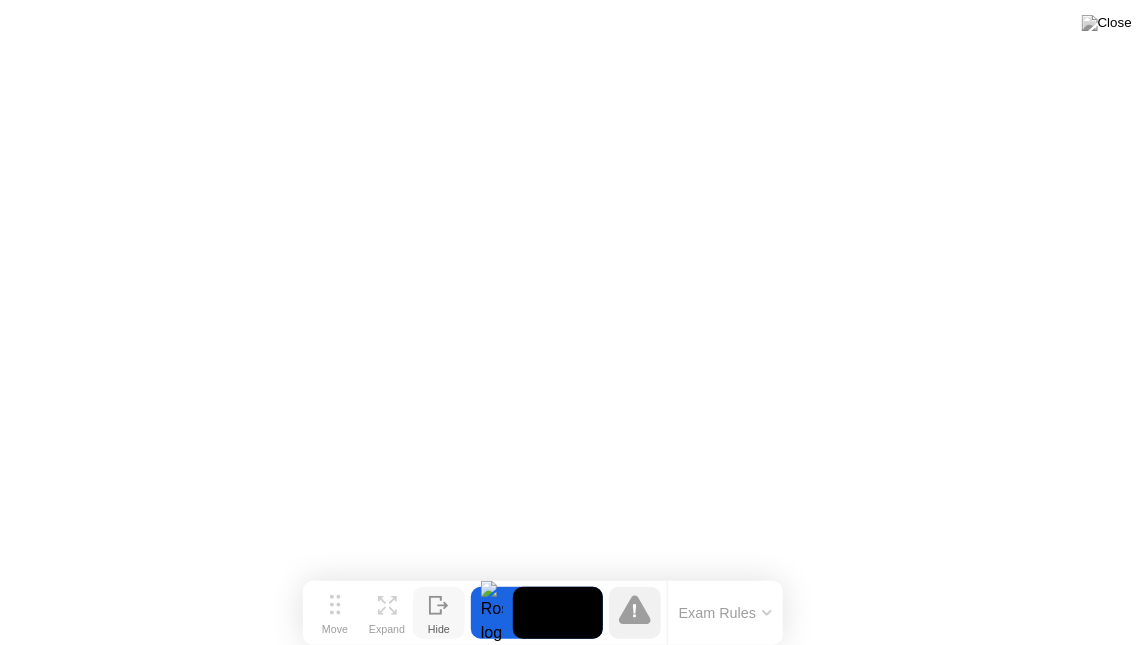 click 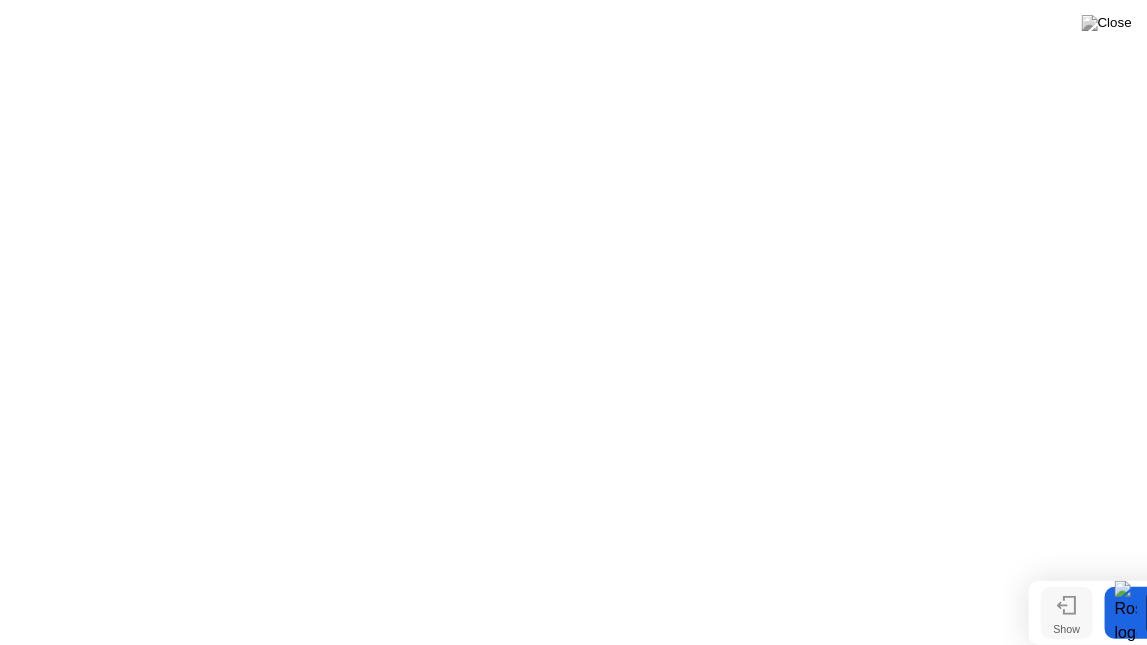 click 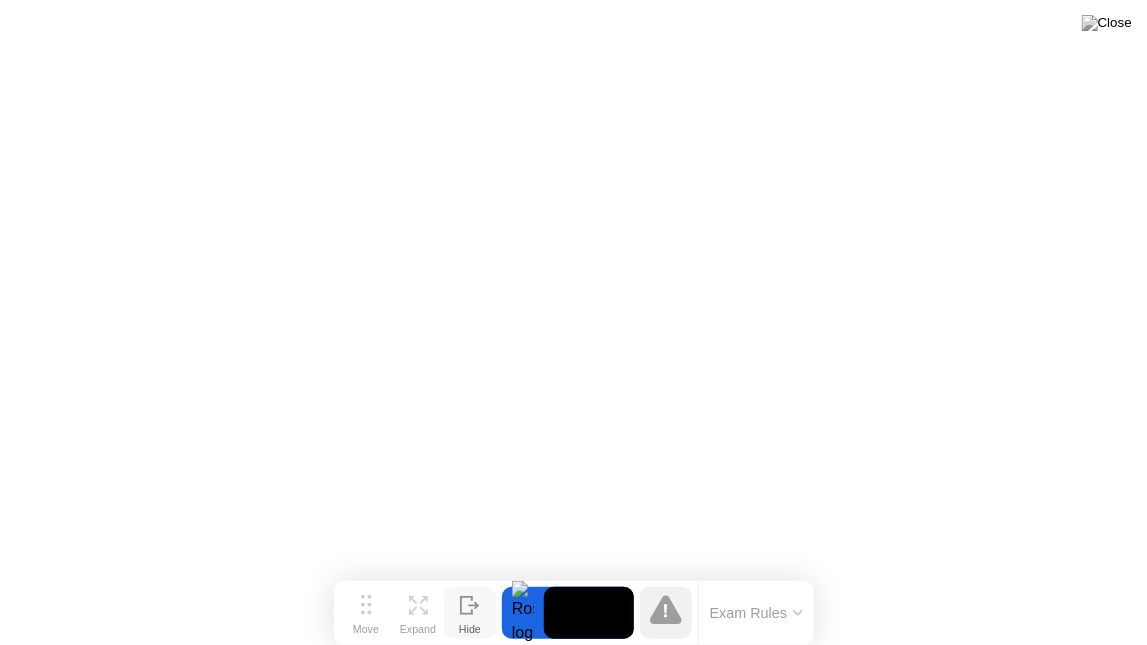 click on "Hide" at bounding box center (470, 629) 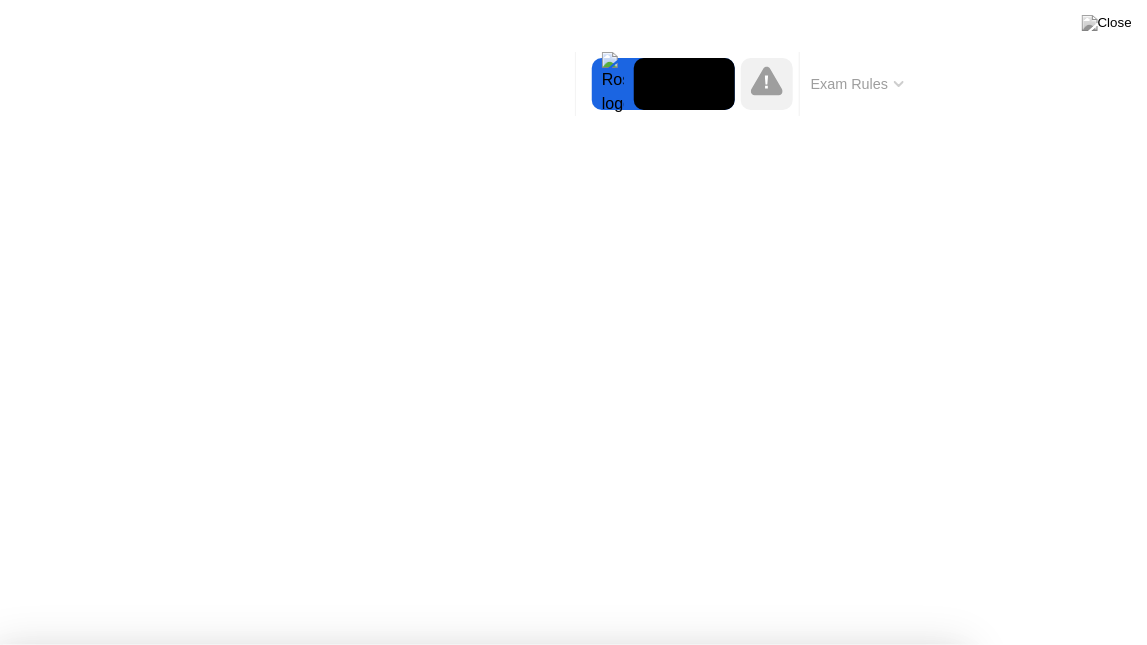 click on "Got it!" at bounding box center [594, 1128] 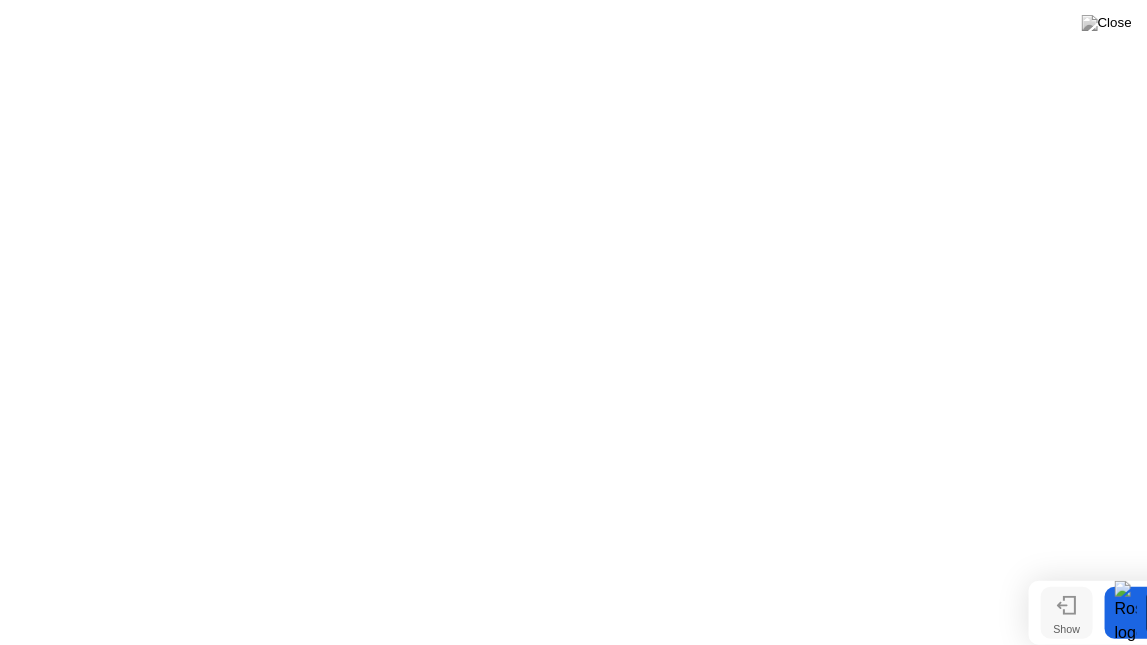 click on "Show" 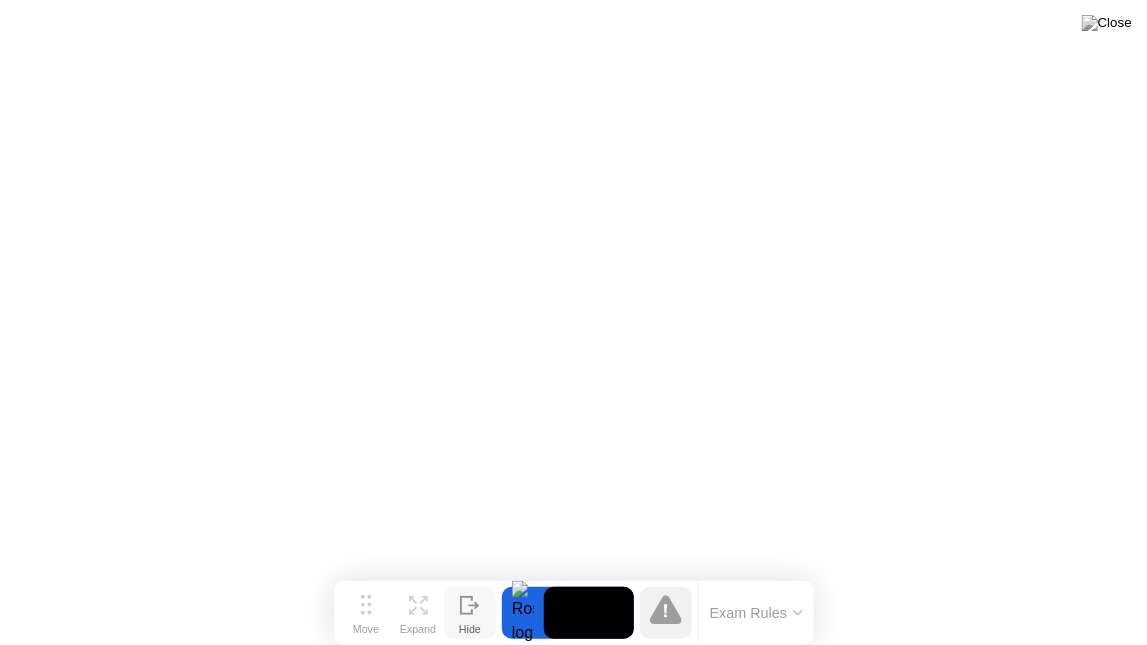 click on "Hide" 